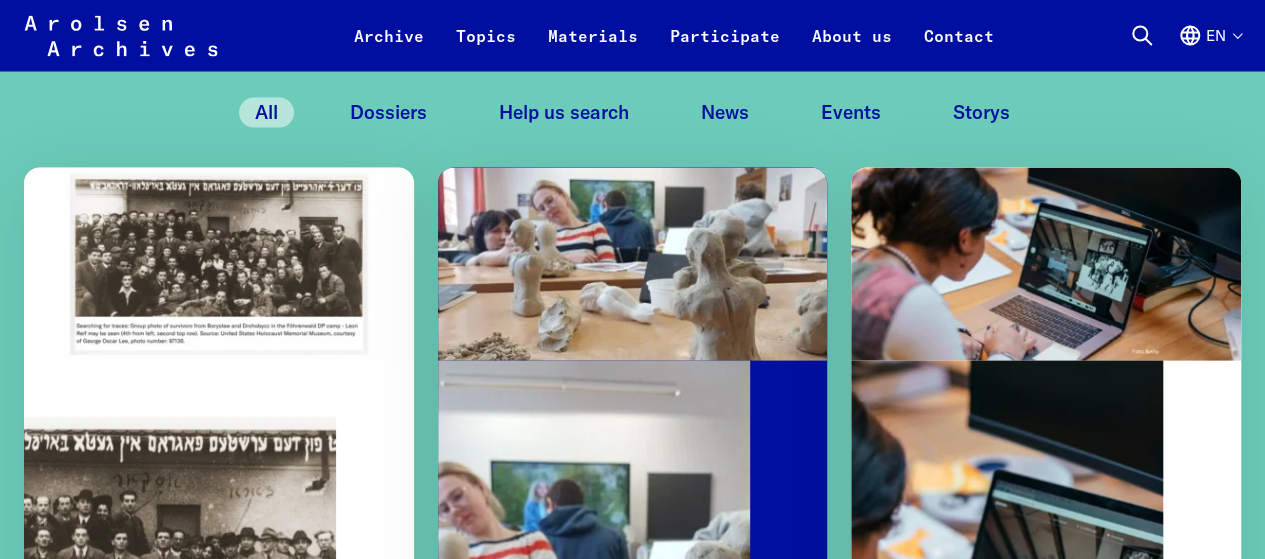 scroll, scrollTop: 2000, scrollLeft: 0, axis: vertical 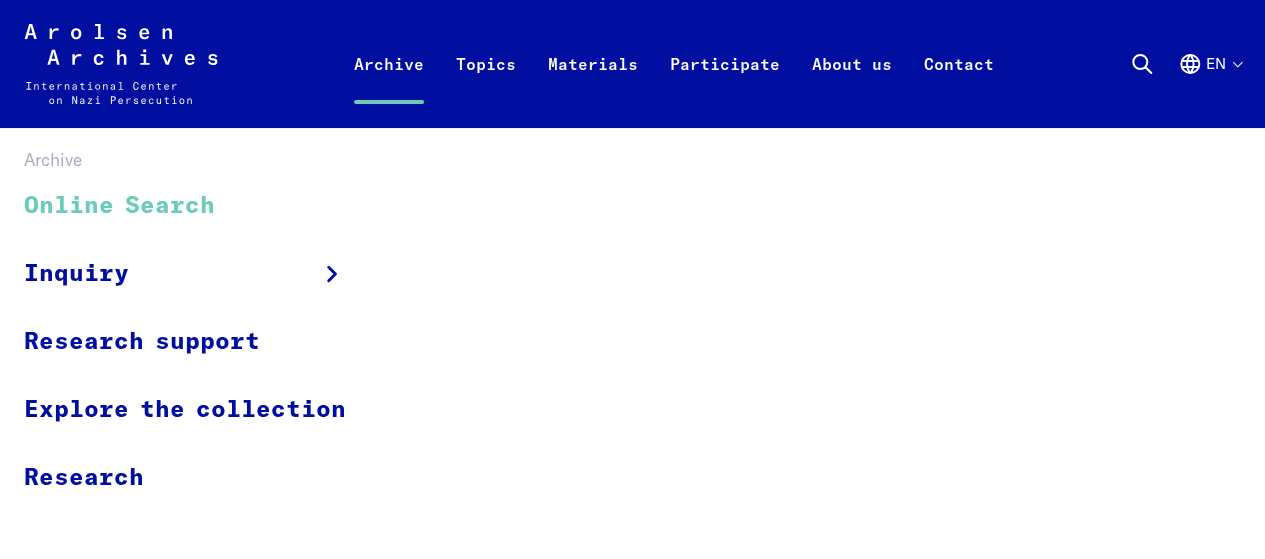 click on "Online Search" at bounding box center (198, 206) 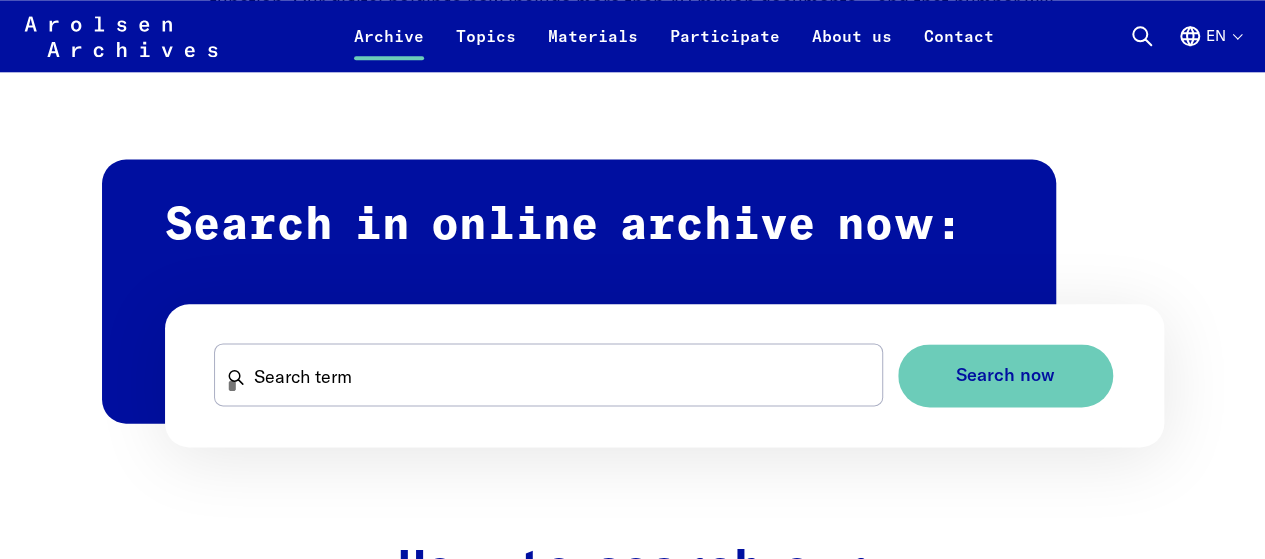 scroll, scrollTop: 1200, scrollLeft: 0, axis: vertical 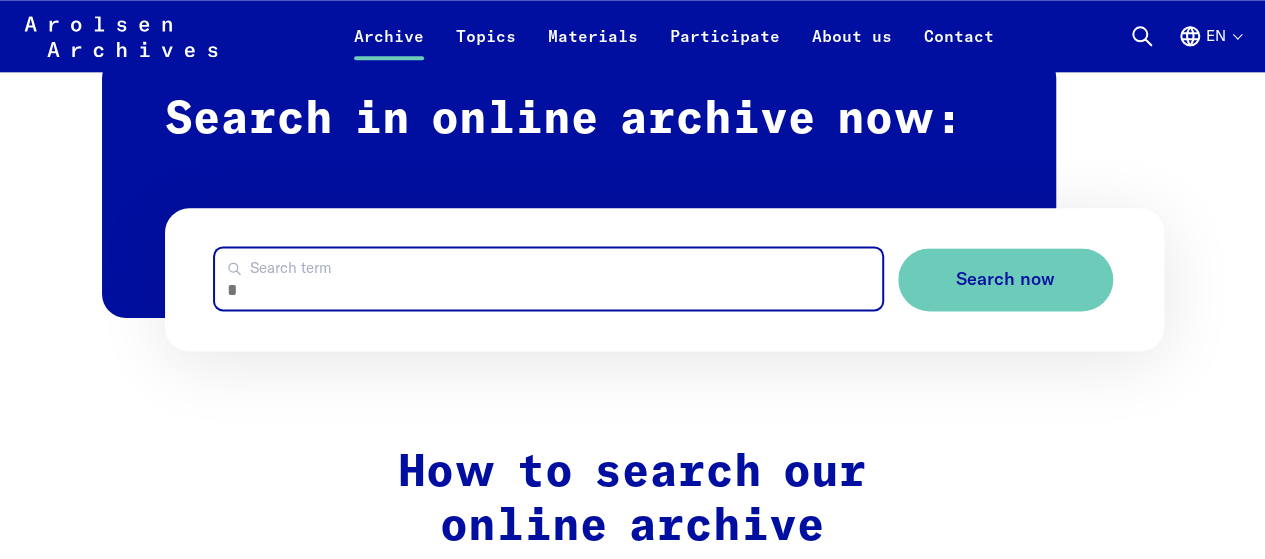 click on "Search term" at bounding box center [548, 278] 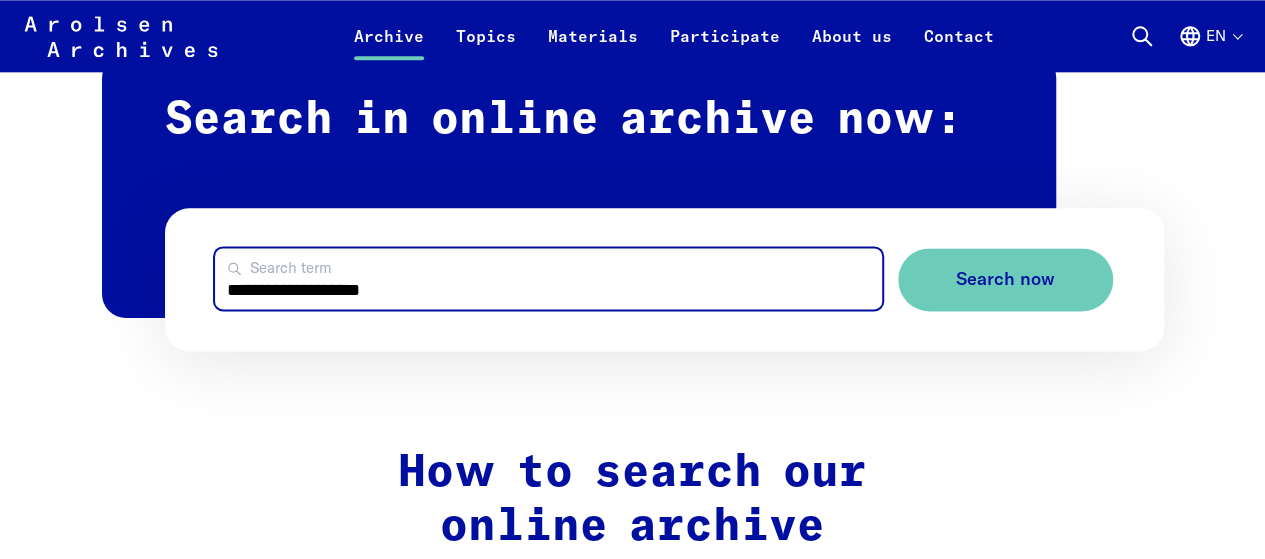type on "**********" 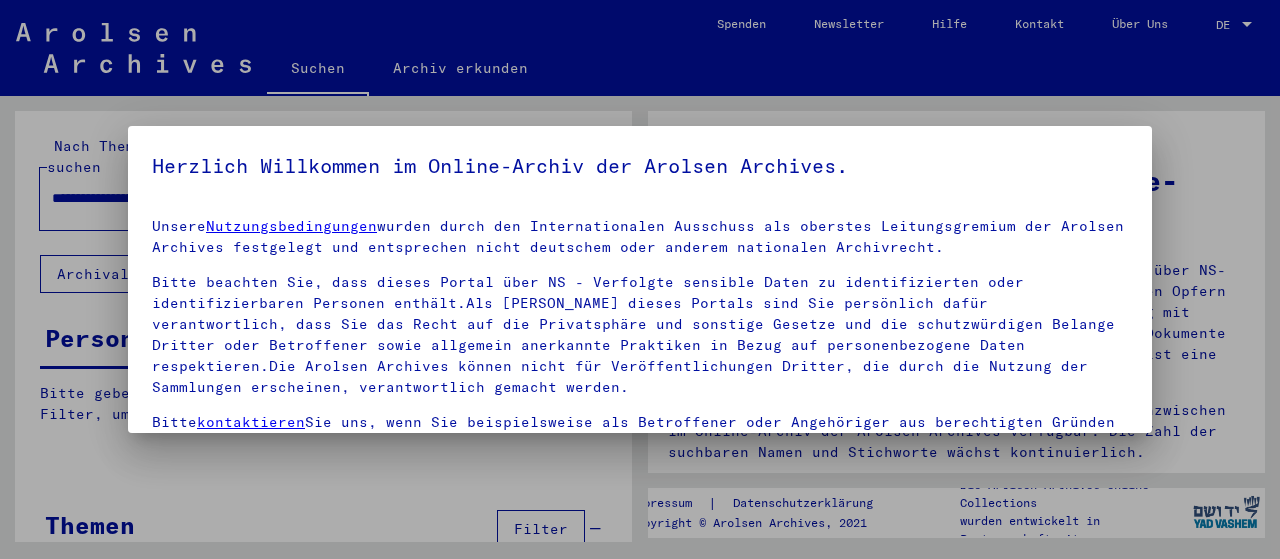 scroll, scrollTop: 0, scrollLeft: 0, axis: both 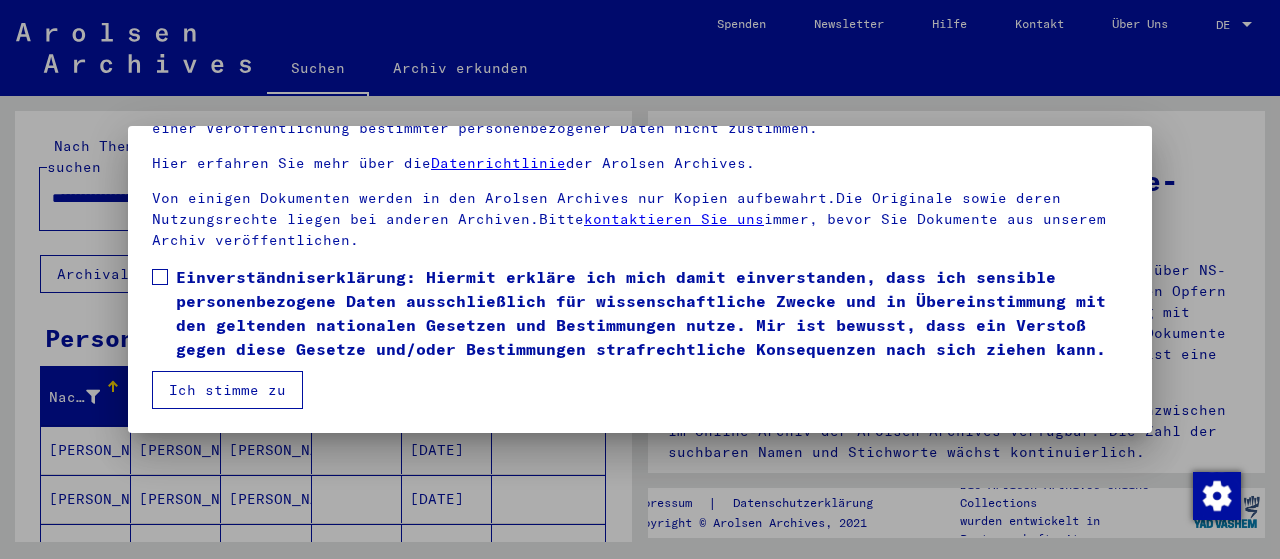 click at bounding box center (160, 277) 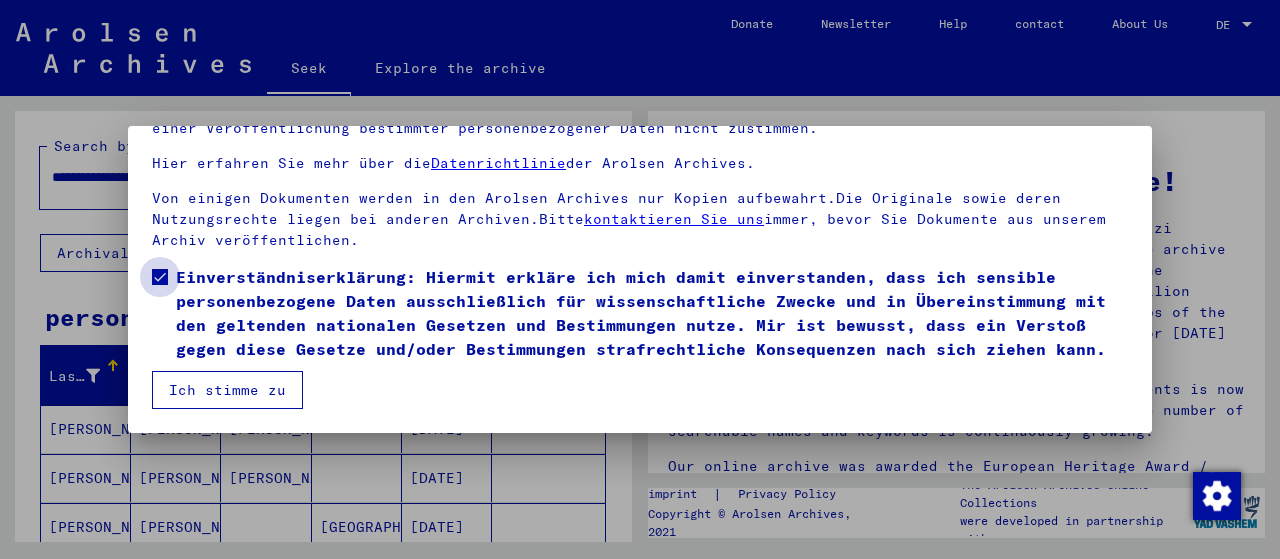scroll, scrollTop: 92, scrollLeft: 0, axis: vertical 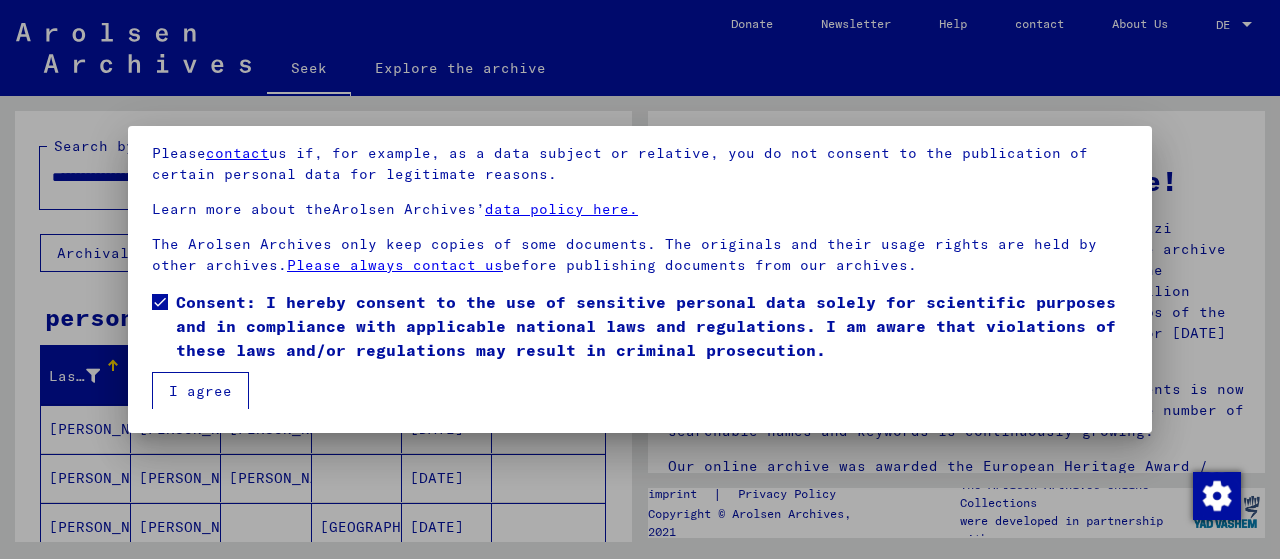 click on "I agree" at bounding box center (200, 391) 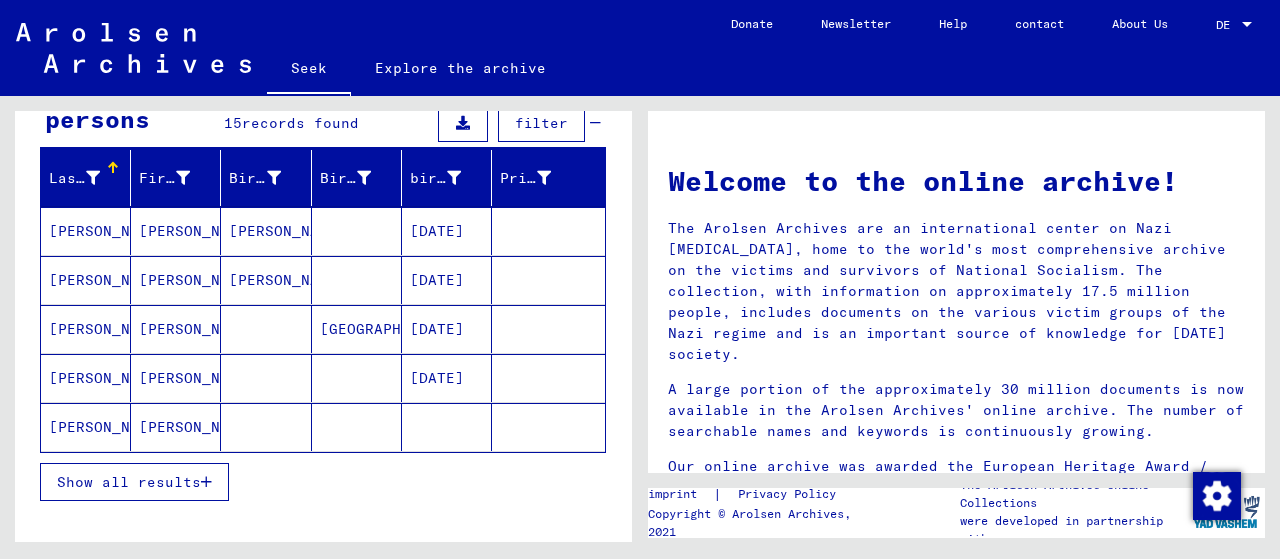 scroll, scrollTop: 200, scrollLeft: 0, axis: vertical 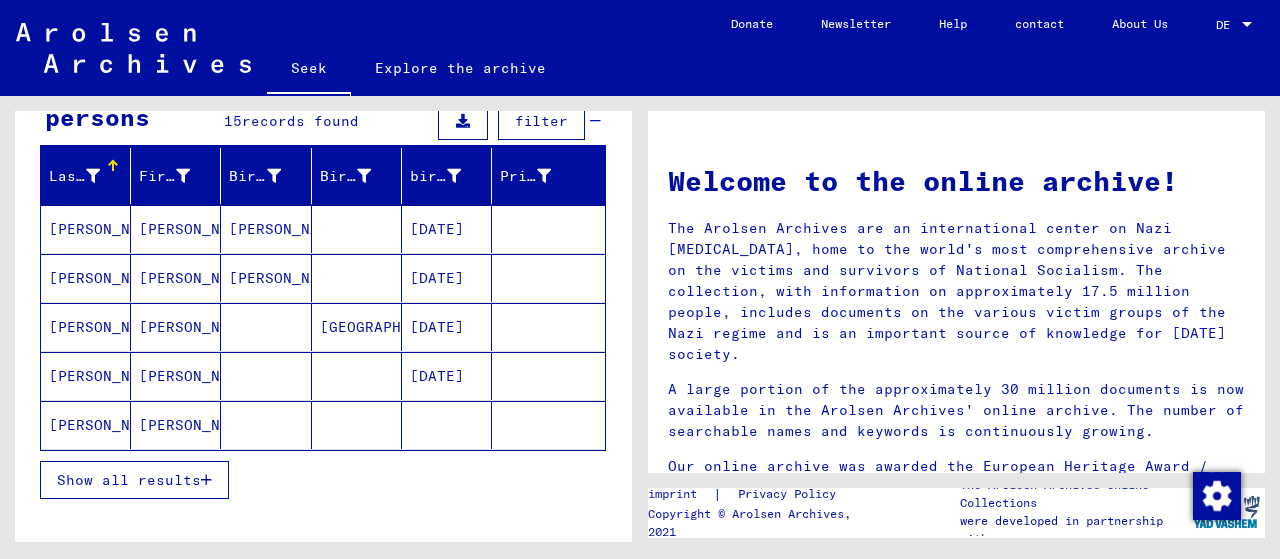 click on "[DATE]" 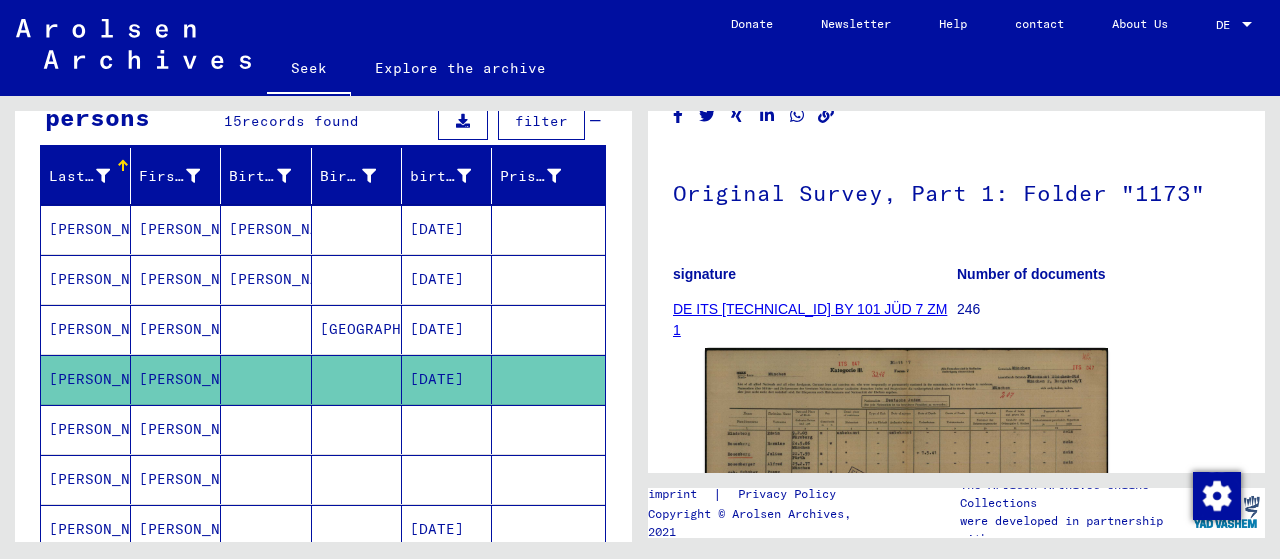 scroll, scrollTop: 321, scrollLeft: 0, axis: vertical 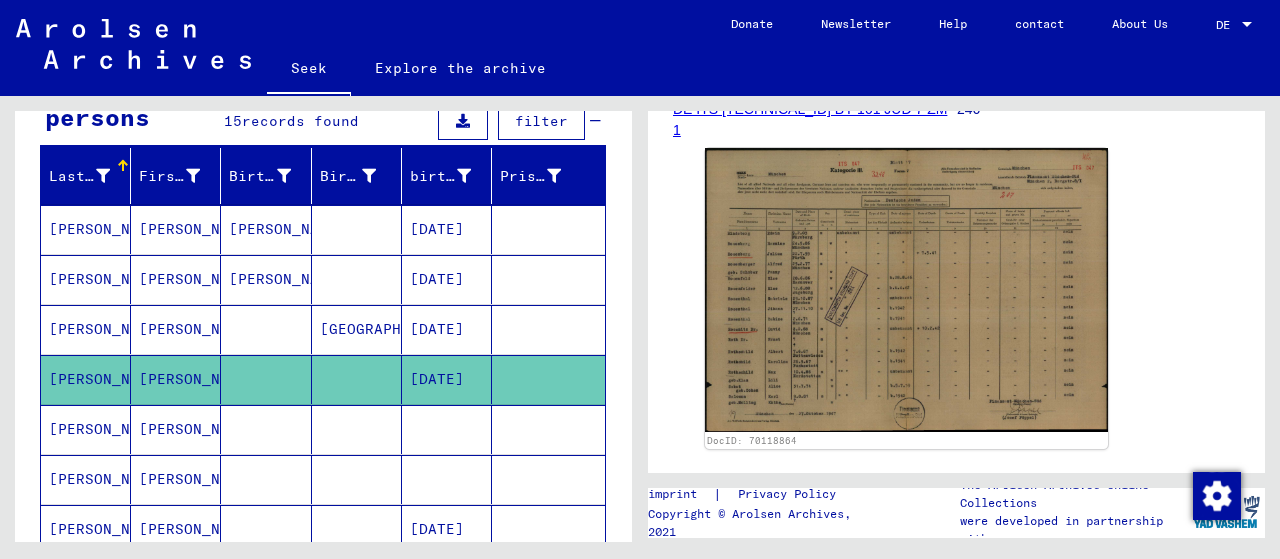 click on "[PERSON_NAME]" at bounding box center (197, 479) 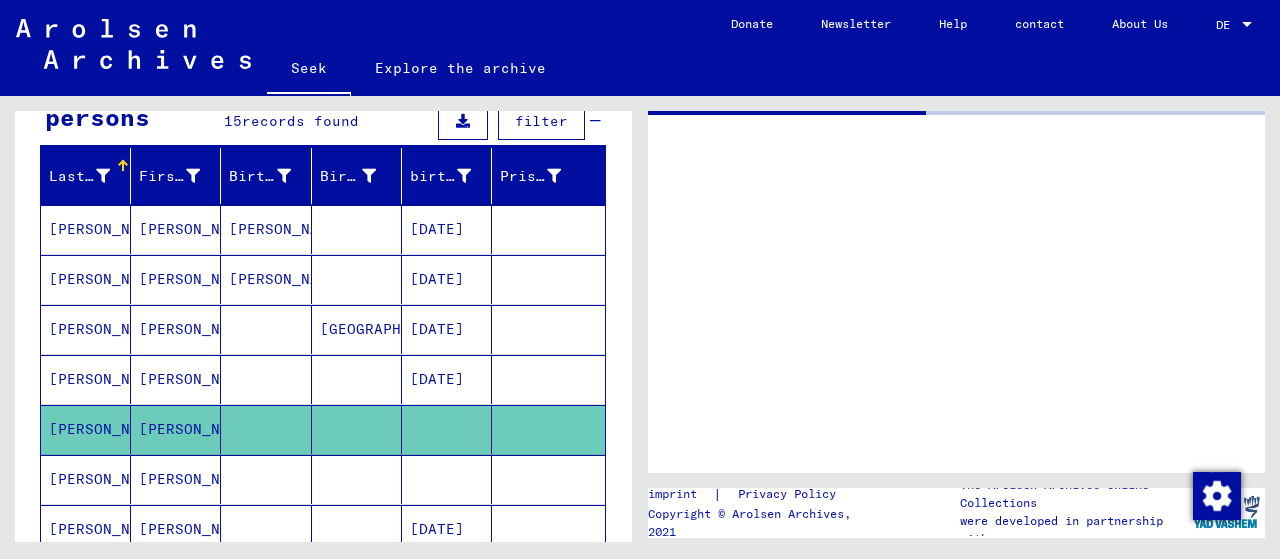 scroll, scrollTop: 0, scrollLeft: 0, axis: both 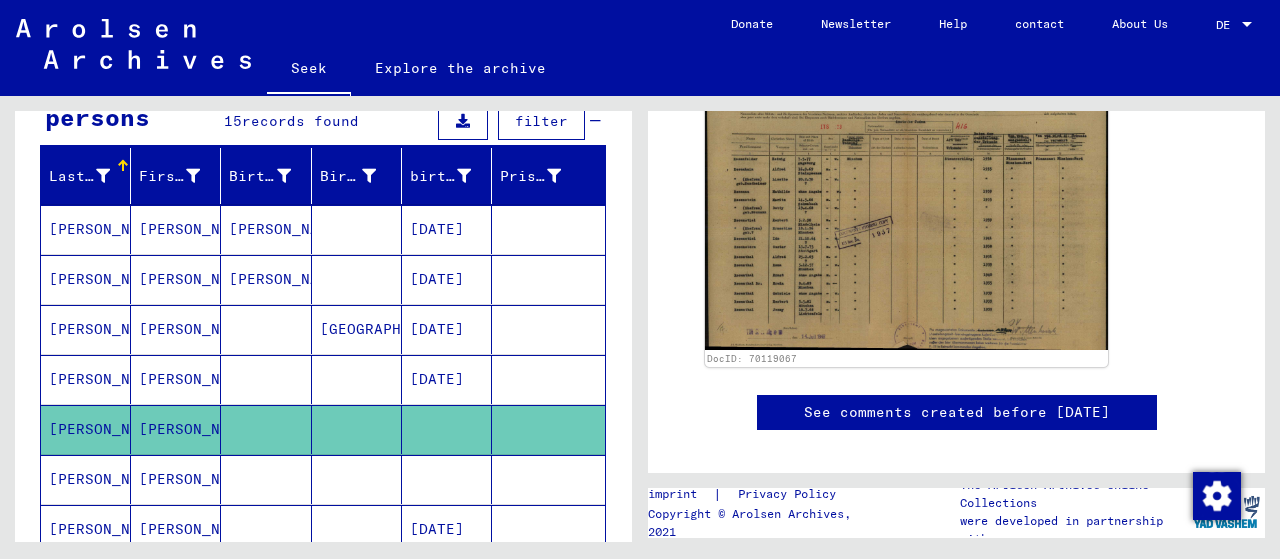 click on "[PERSON_NAME]" at bounding box center (197, 529) 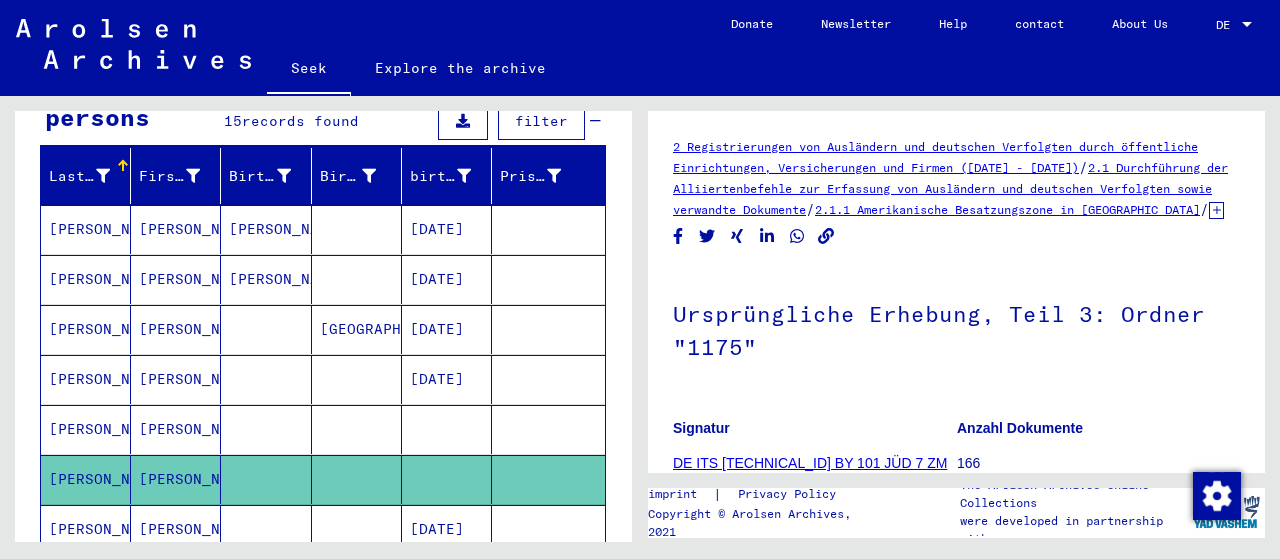 scroll, scrollTop: 0, scrollLeft: 0, axis: both 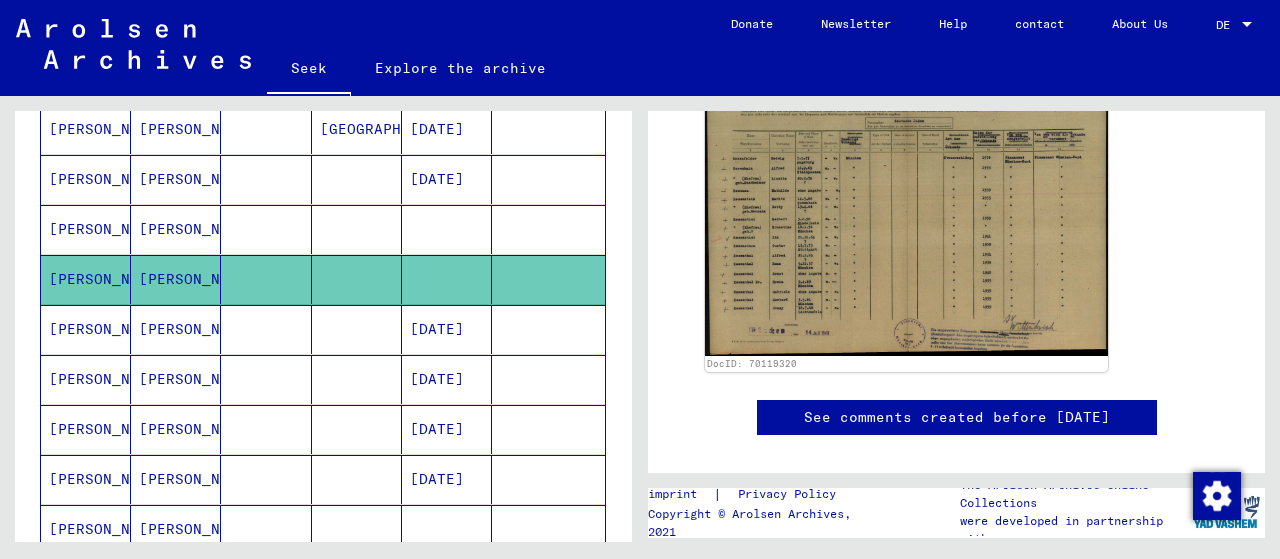 click on "[PERSON_NAME]" at bounding box center (197, 379) 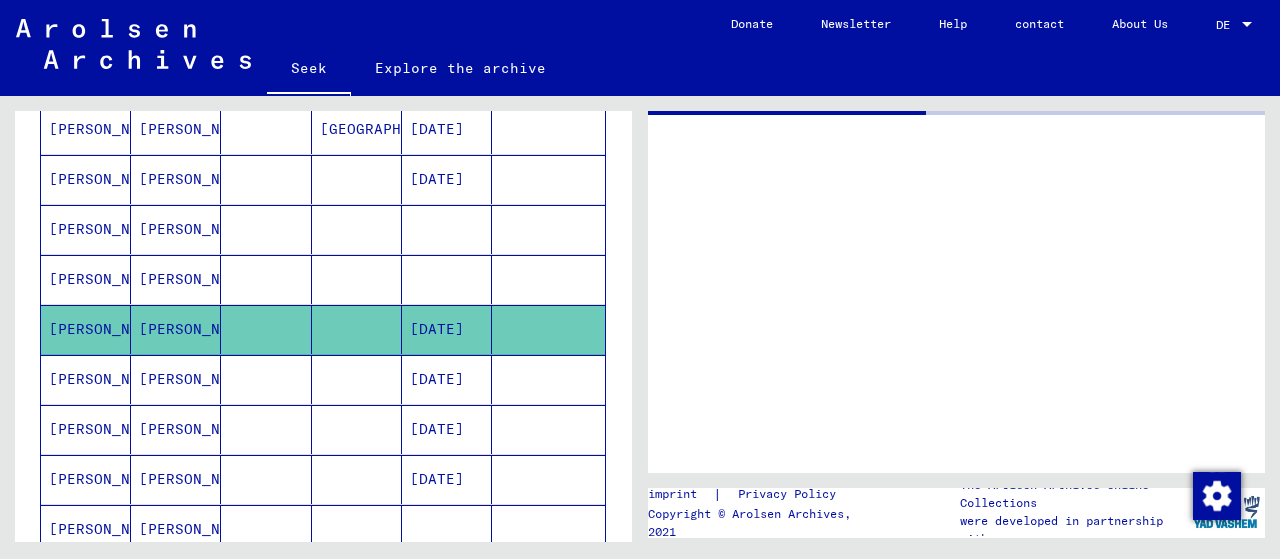 scroll, scrollTop: 0, scrollLeft: 0, axis: both 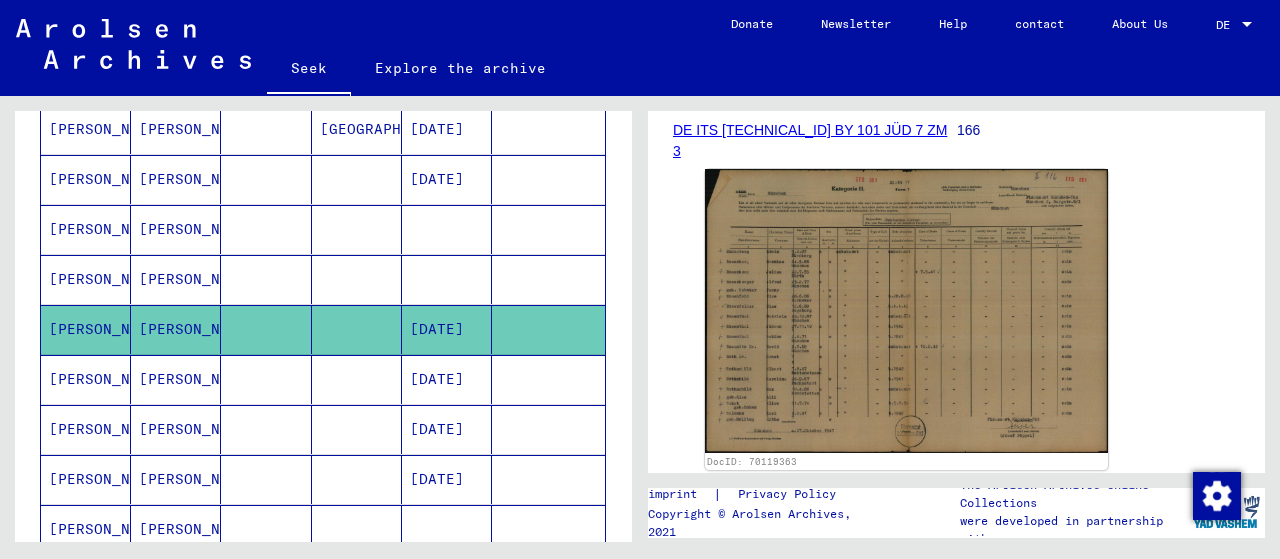 click on "[PERSON_NAME]" at bounding box center (197, 429) 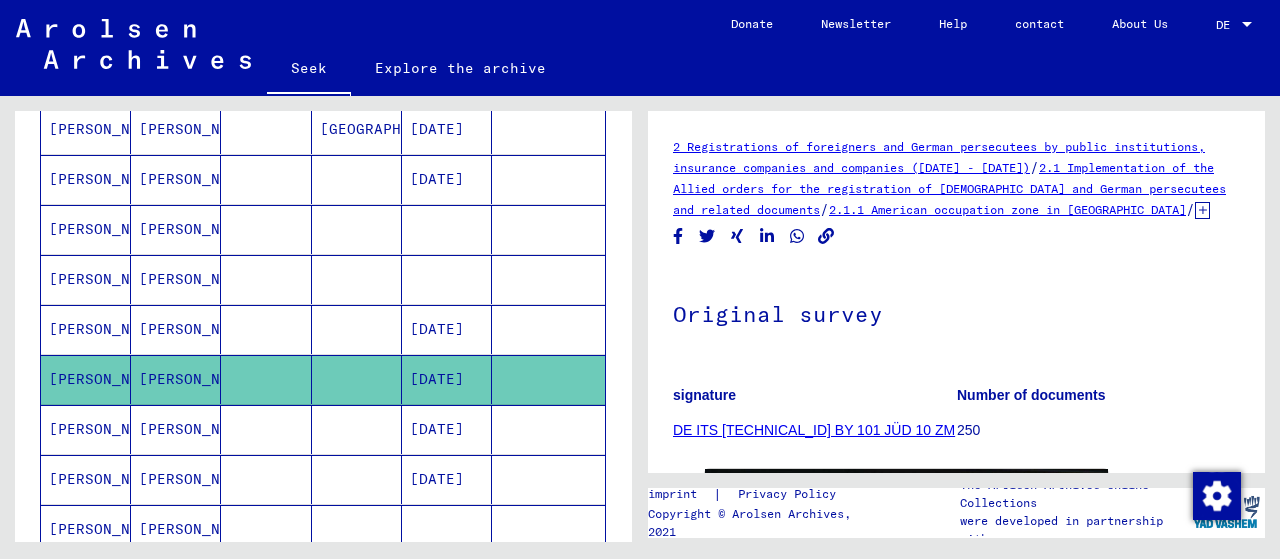 scroll, scrollTop: 0, scrollLeft: 0, axis: both 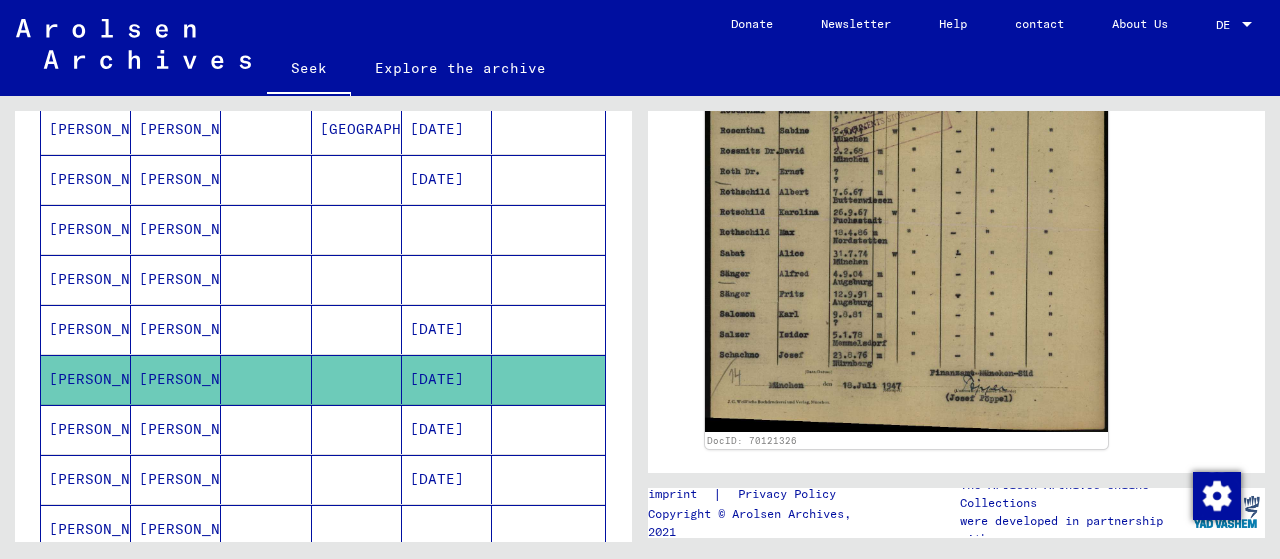 click on "[PERSON_NAME]" at bounding box center [197, 479] 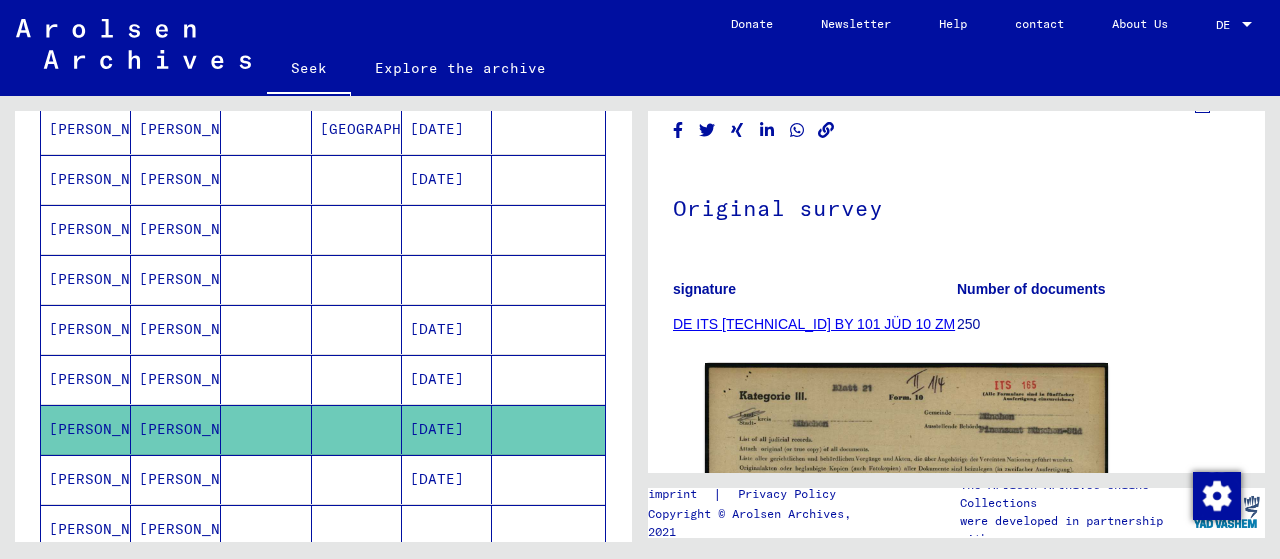 scroll, scrollTop: 200, scrollLeft: 0, axis: vertical 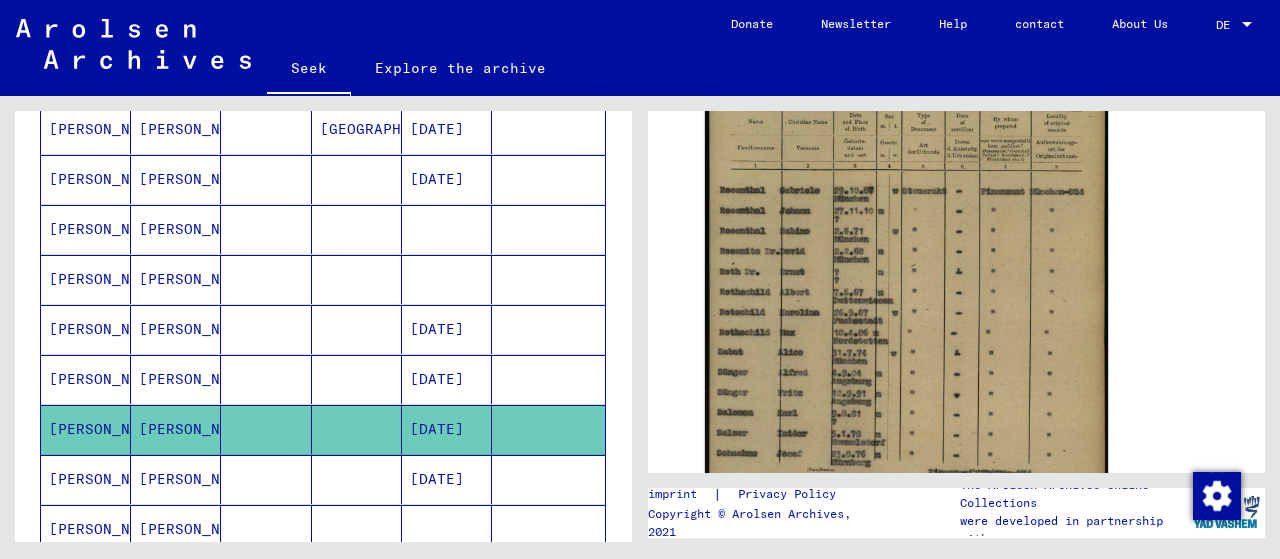 click on "[PERSON_NAME]" at bounding box center (197, 529) 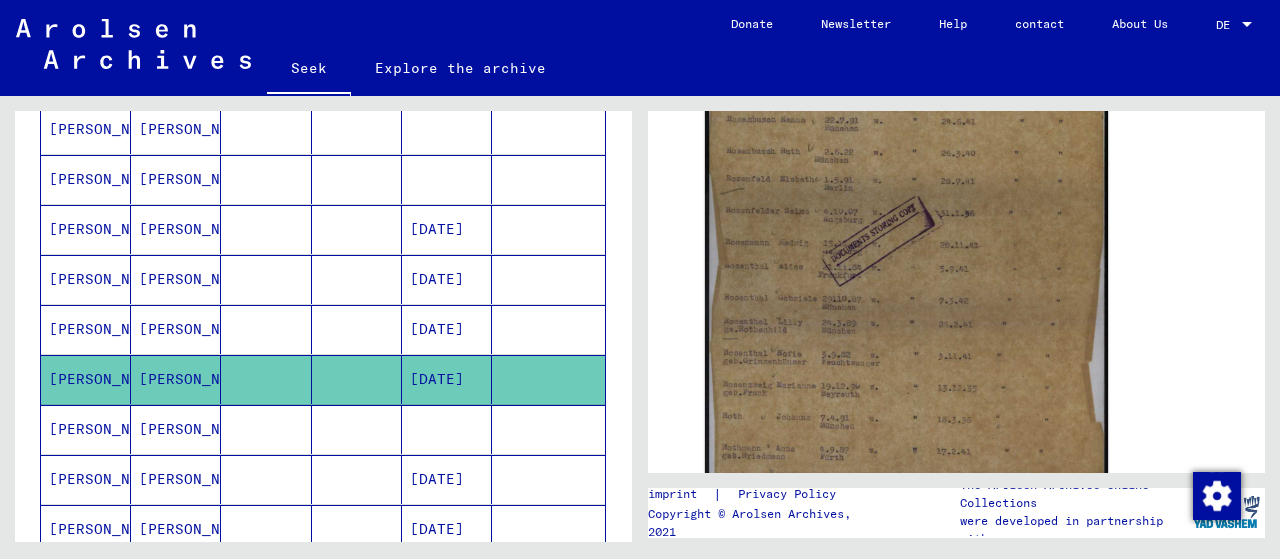 click on "[PERSON_NAME]" at bounding box center [197, 479] 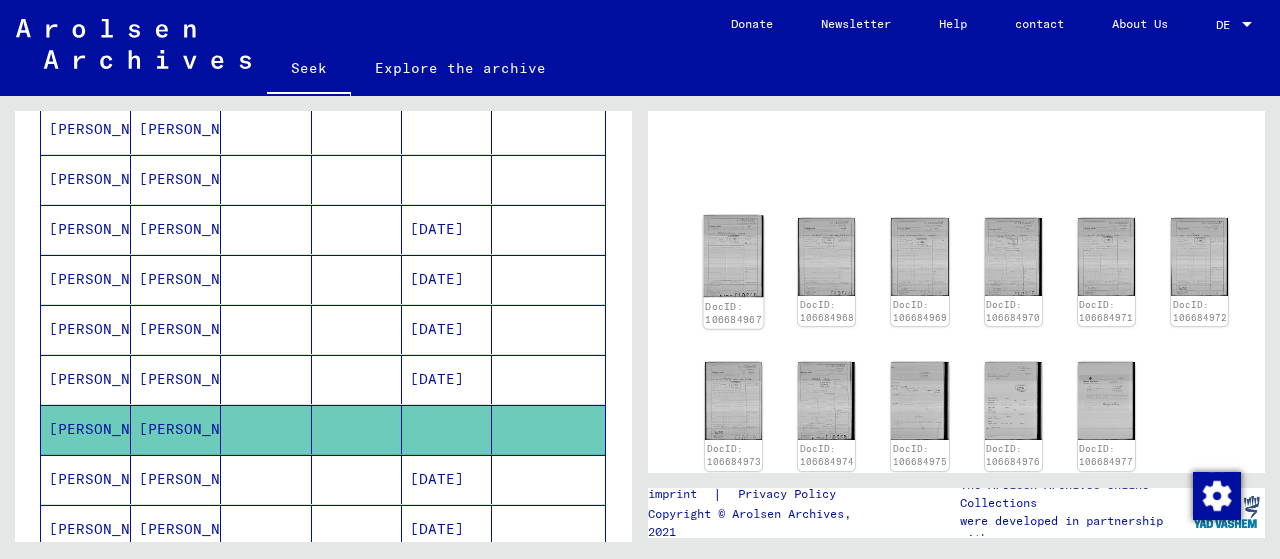 click 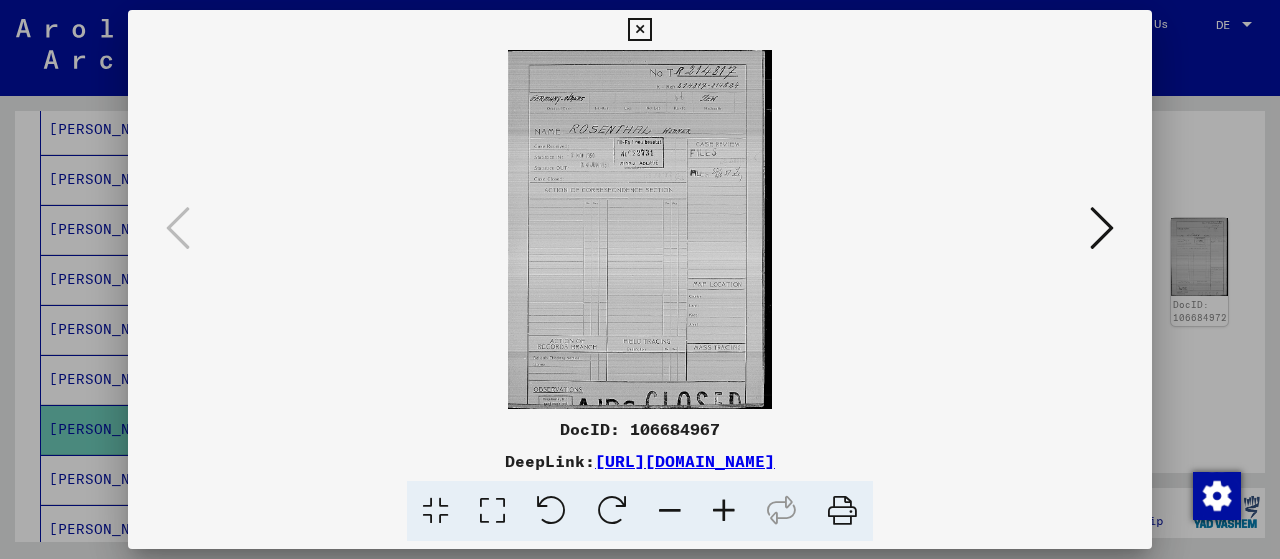 click at bounding box center (1102, 229) 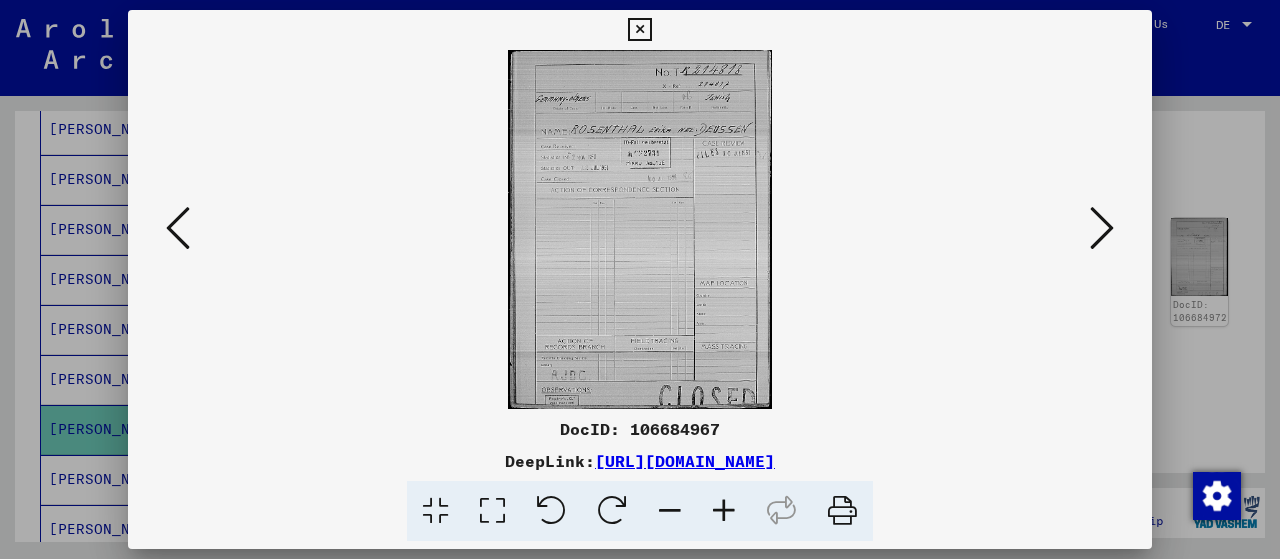 click at bounding box center [1102, 229] 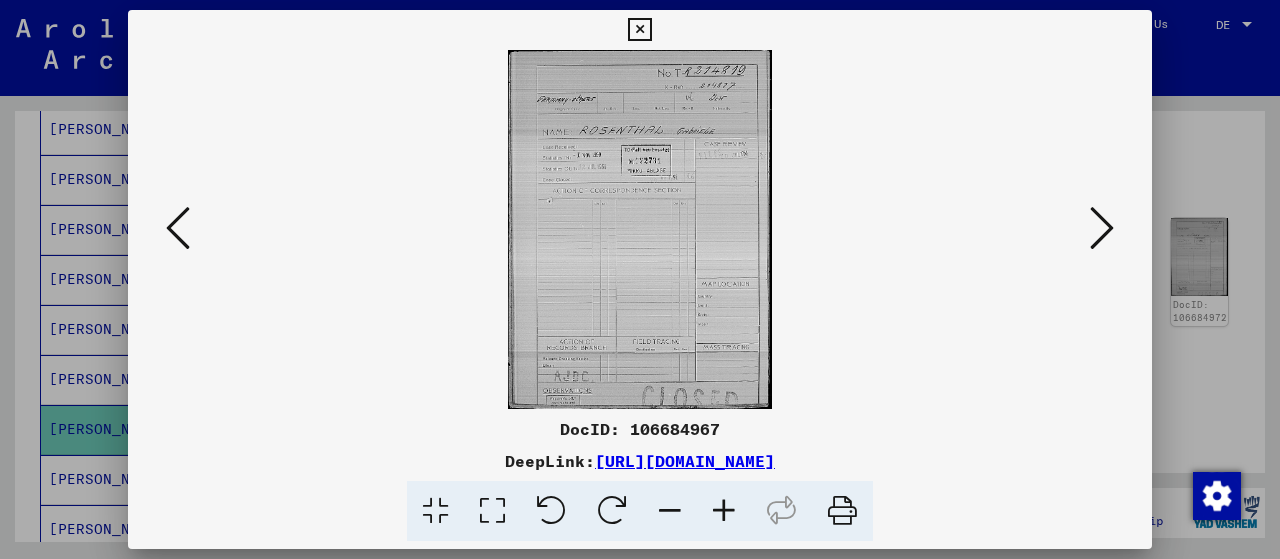 click at bounding box center (1102, 229) 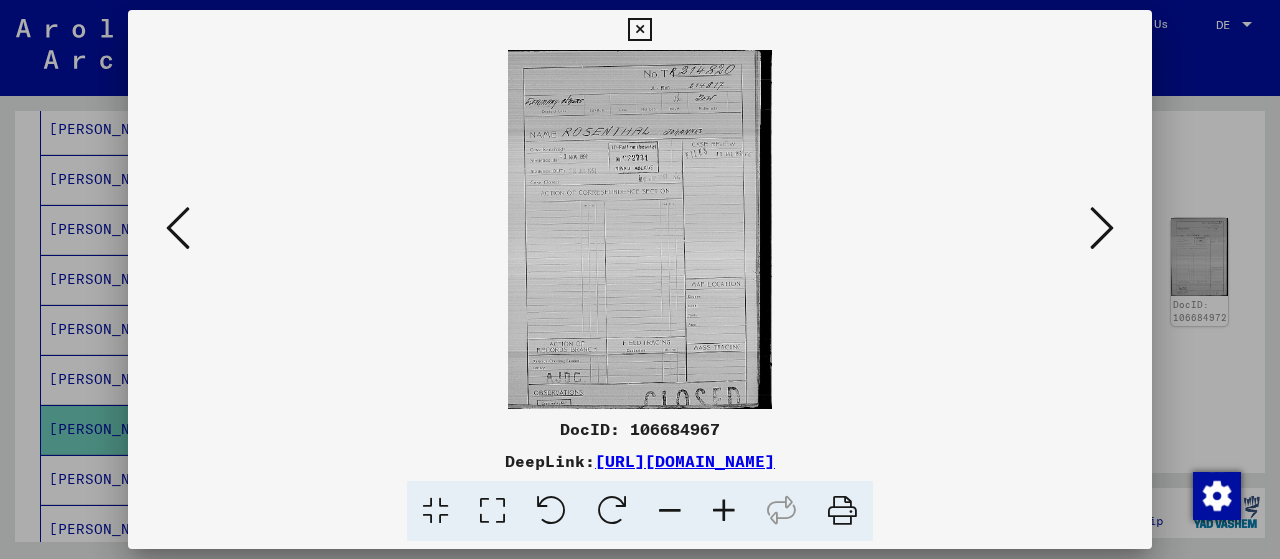 click at bounding box center (1102, 229) 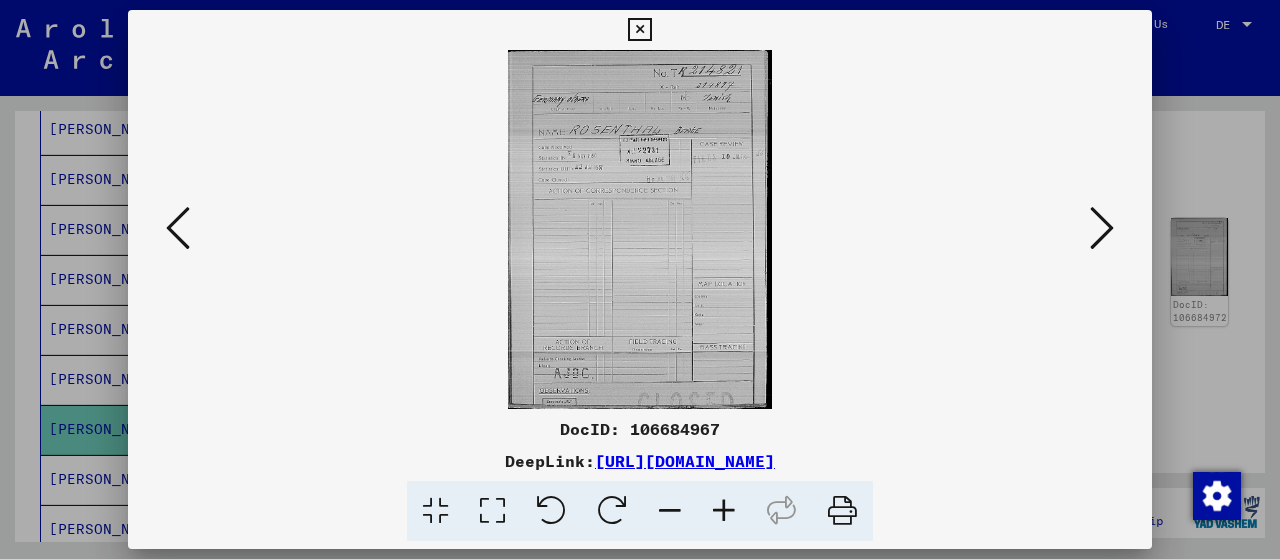 click at bounding box center (640, 279) 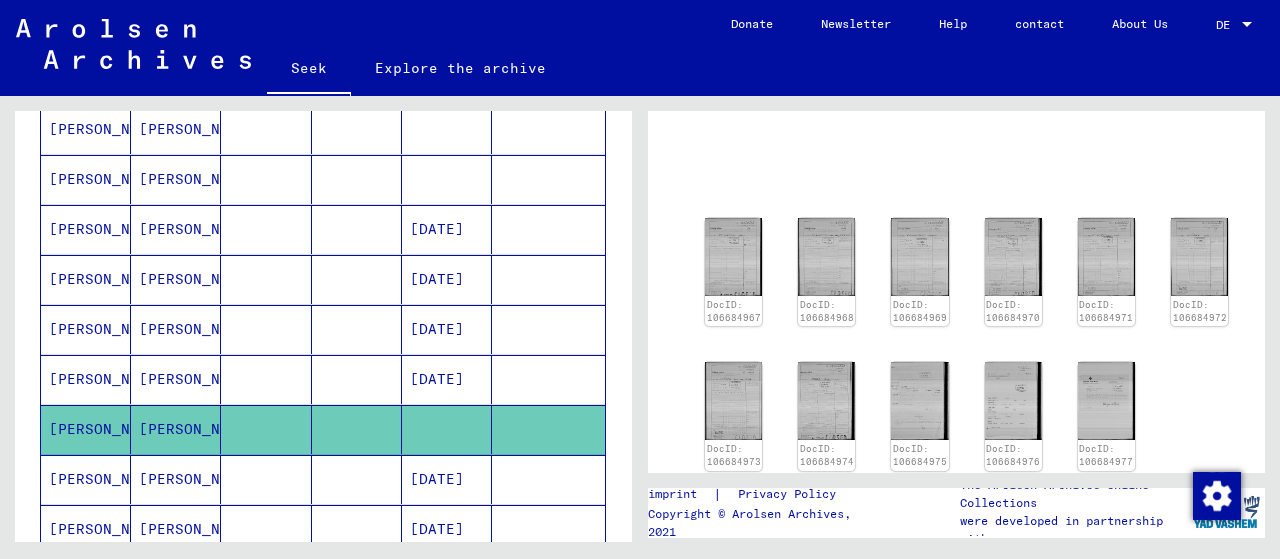 click on "[PERSON_NAME]" at bounding box center (197, 579) 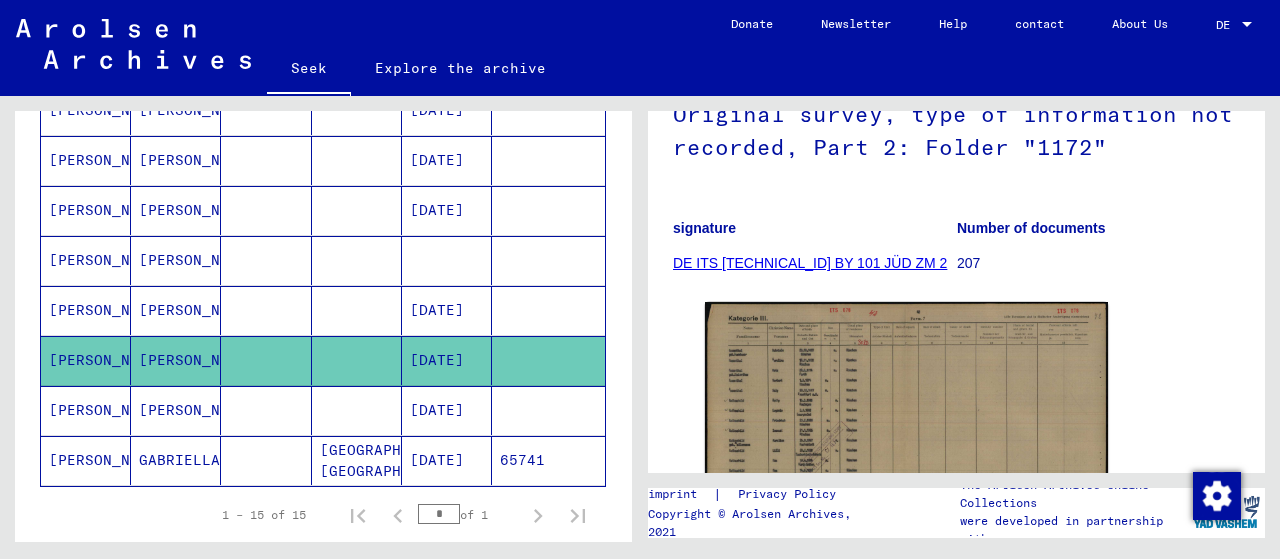 scroll, scrollTop: 700, scrollLeft: 0, axis: vertical 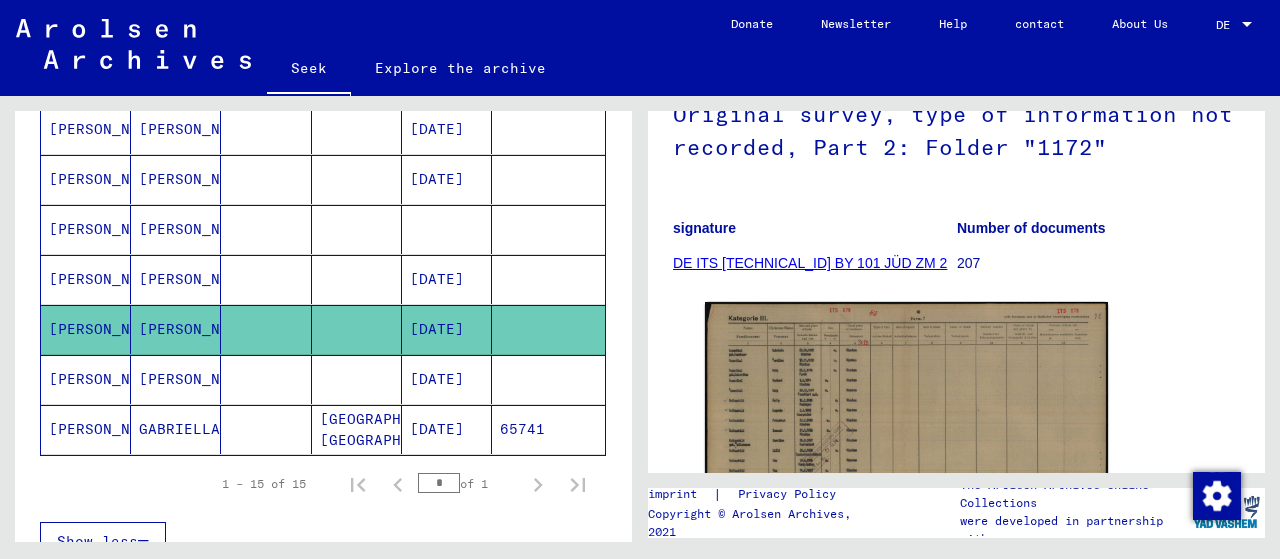 click on "[DATE]" at bounding box center (437, 429) 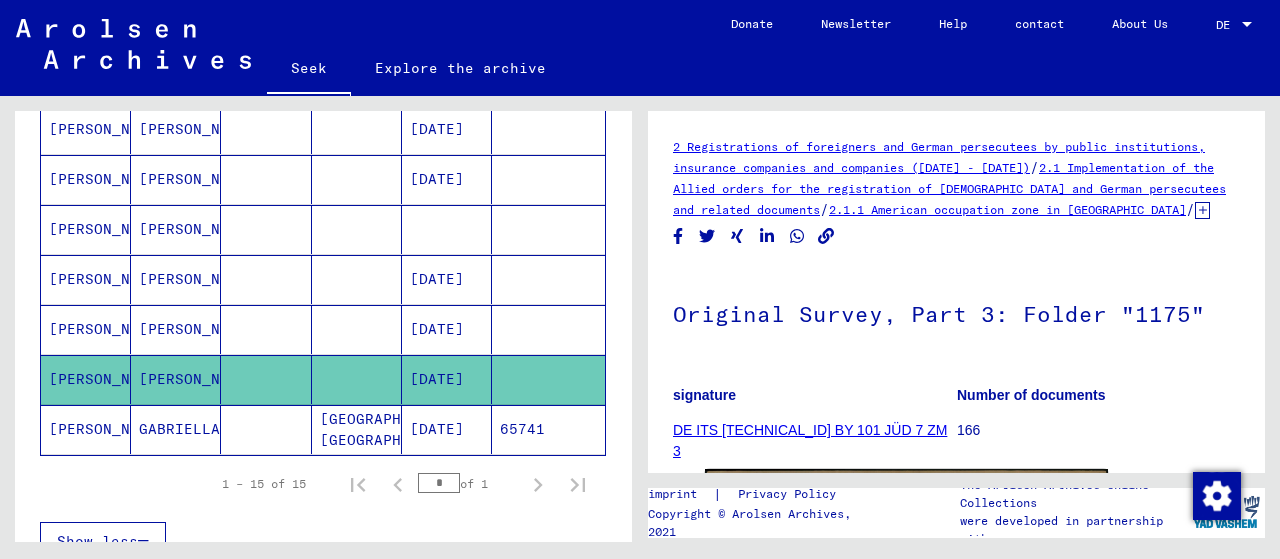 scroll, scrollTop: 129, scrollLeft: 0, axis: vertical 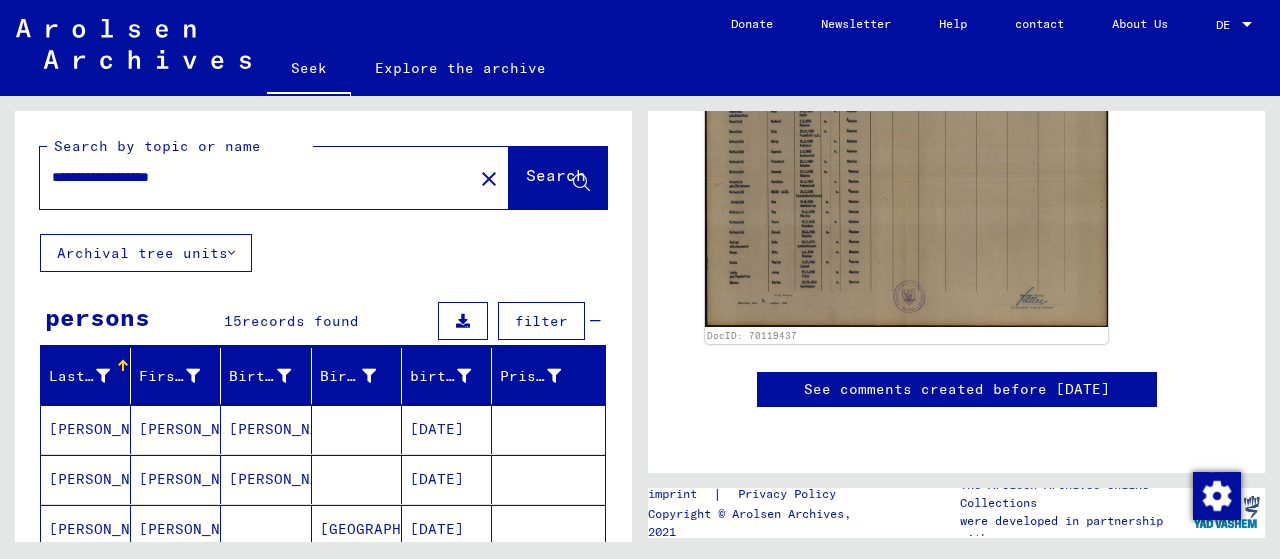 drag, startPoint x: 156, startPoint y: 177, endPoint x: 766, endPoint y: 201, distance: 610.4719 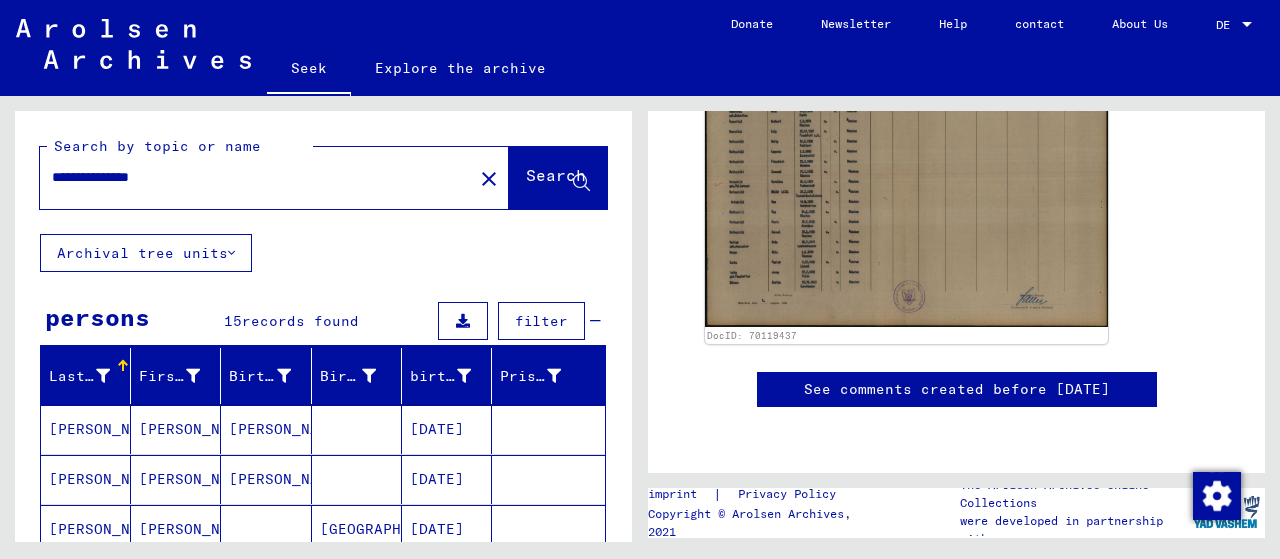 type on "**********" 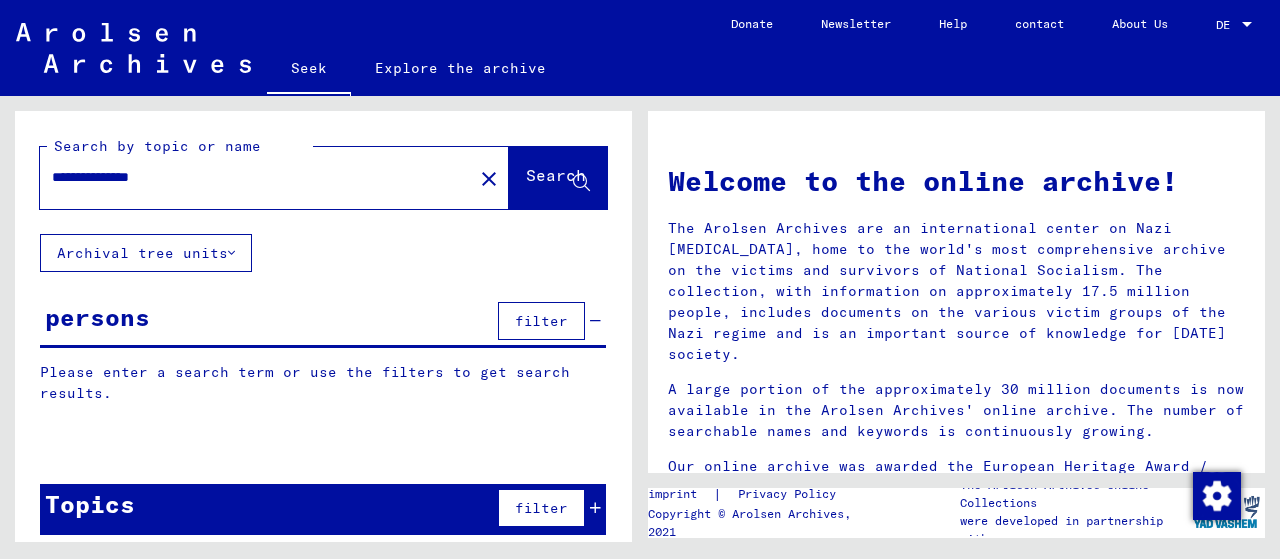 click on "Search" 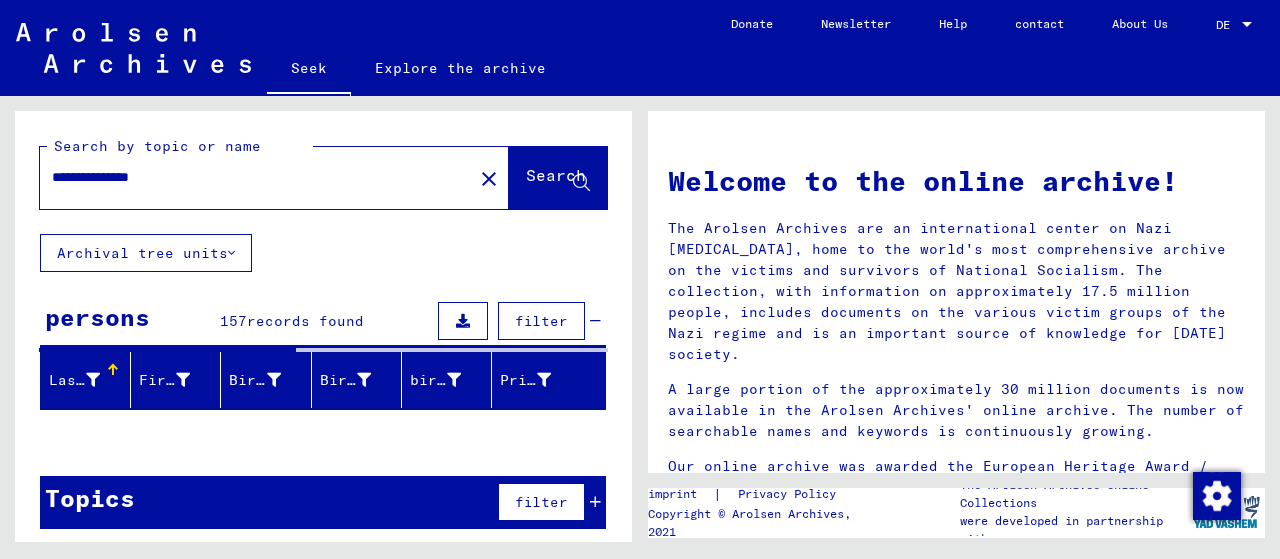 scroll, scrollTop: 115, scrollLeft: 0, axis: vertical 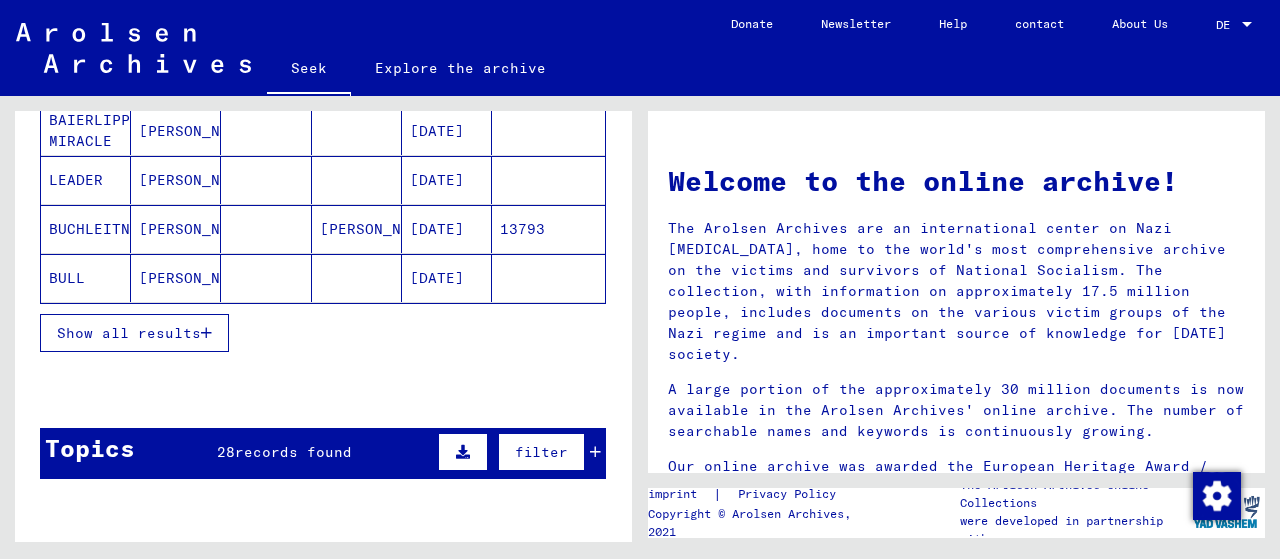 click on "Show all results" at bounding box center (129, 333) 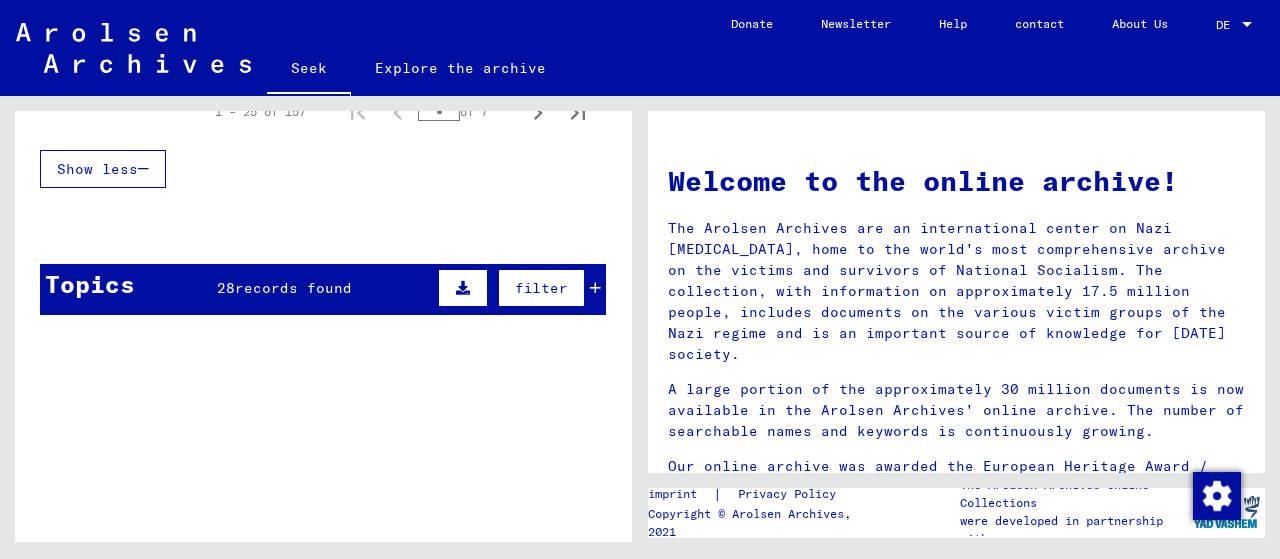 scroll, scrollTop: 1147, scrollLeft: 0, axis: vertical 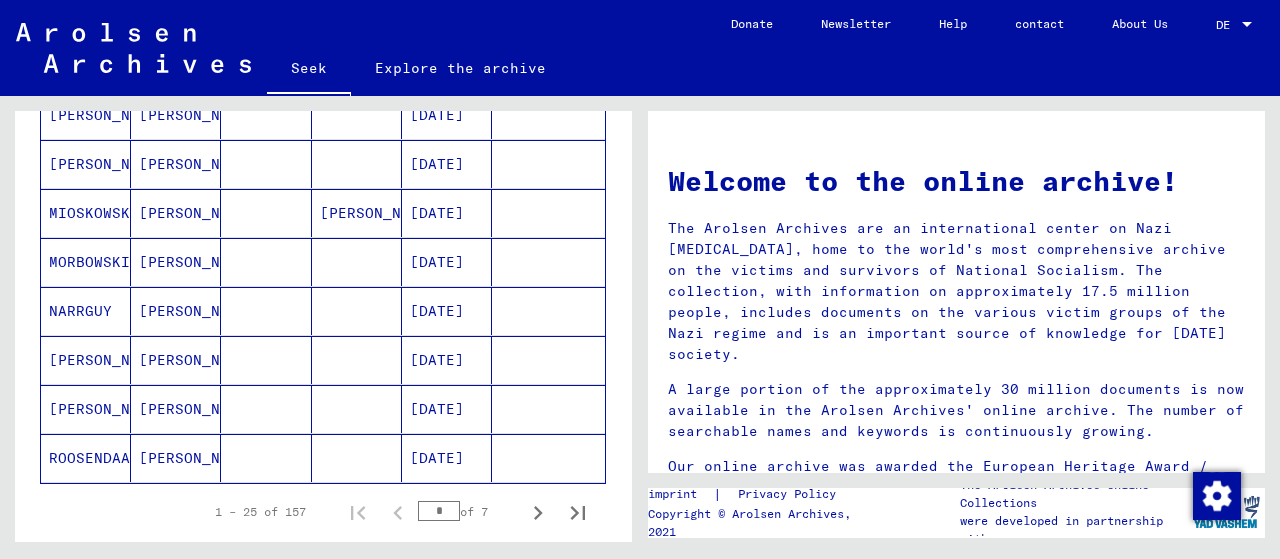 drag, startPoint x: 436, startPoint y: 502, endPoint x: 307, endPoint y: 488, distance: 129.75746 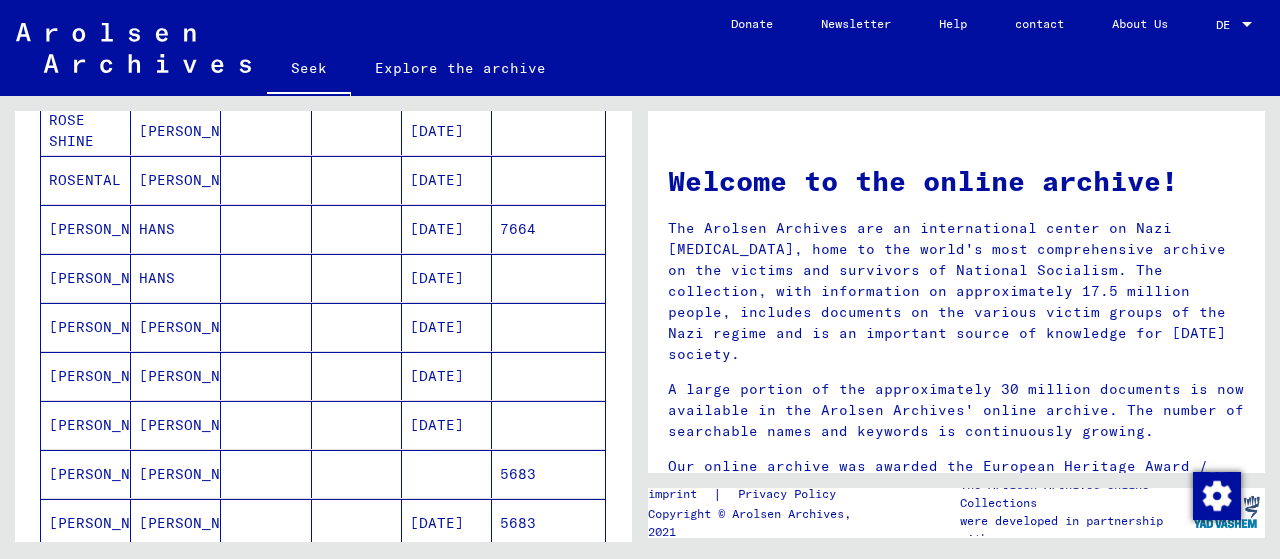 scroll, scrollTop: 547, scrollLeft: 0, axis: vertical 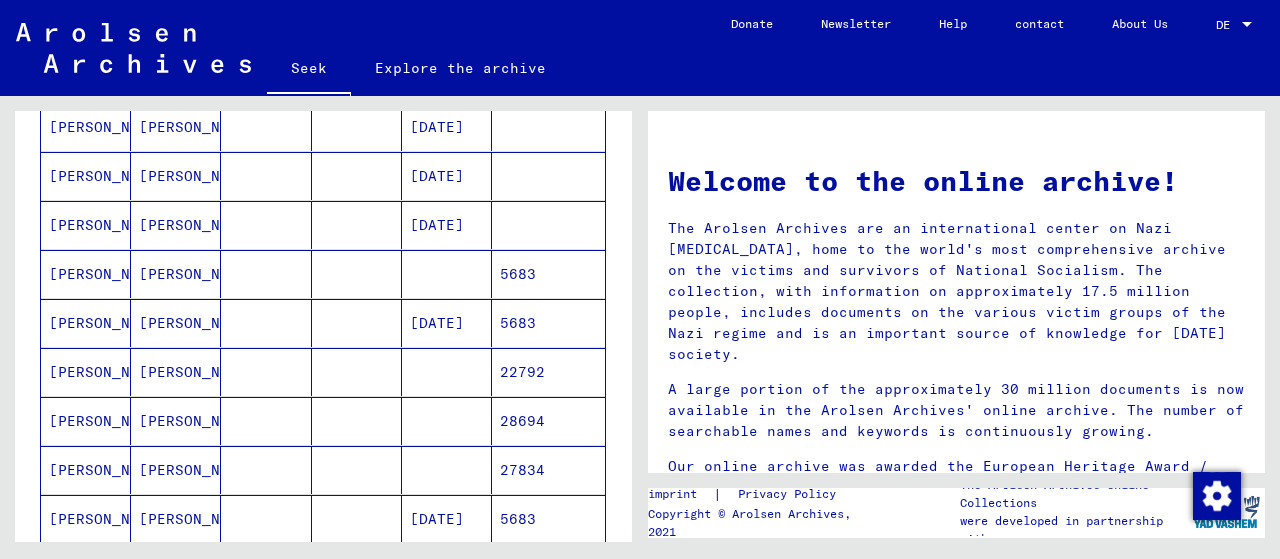 click on "[PERSON_NAME]" at bounding box center (197, 421) 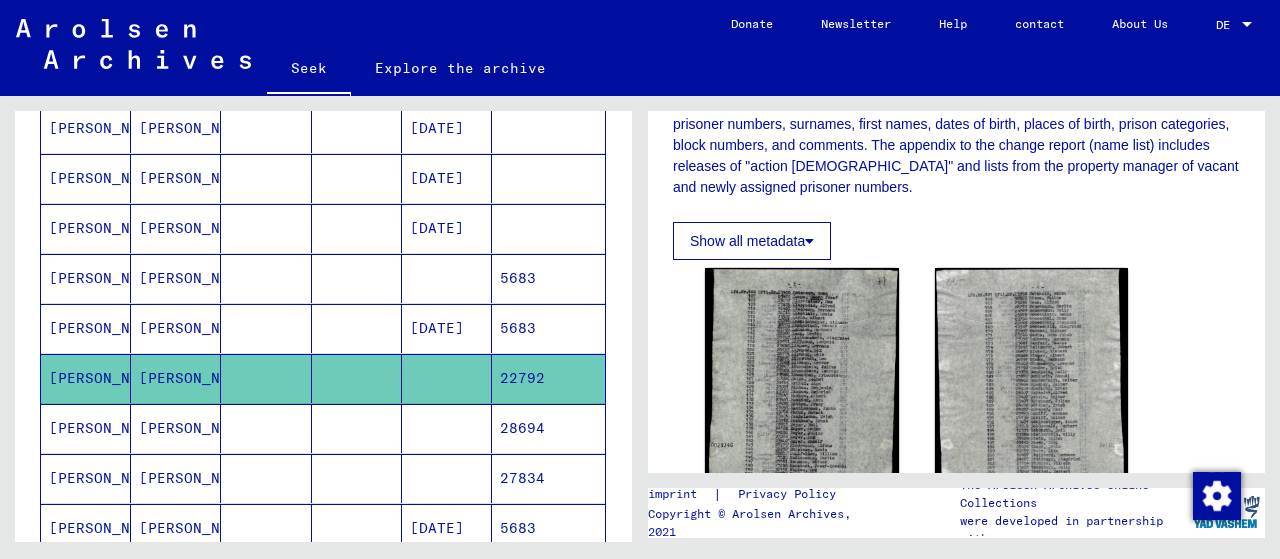 scroll, scrollTop: 500, scrollLeft: 0, axis: vertical 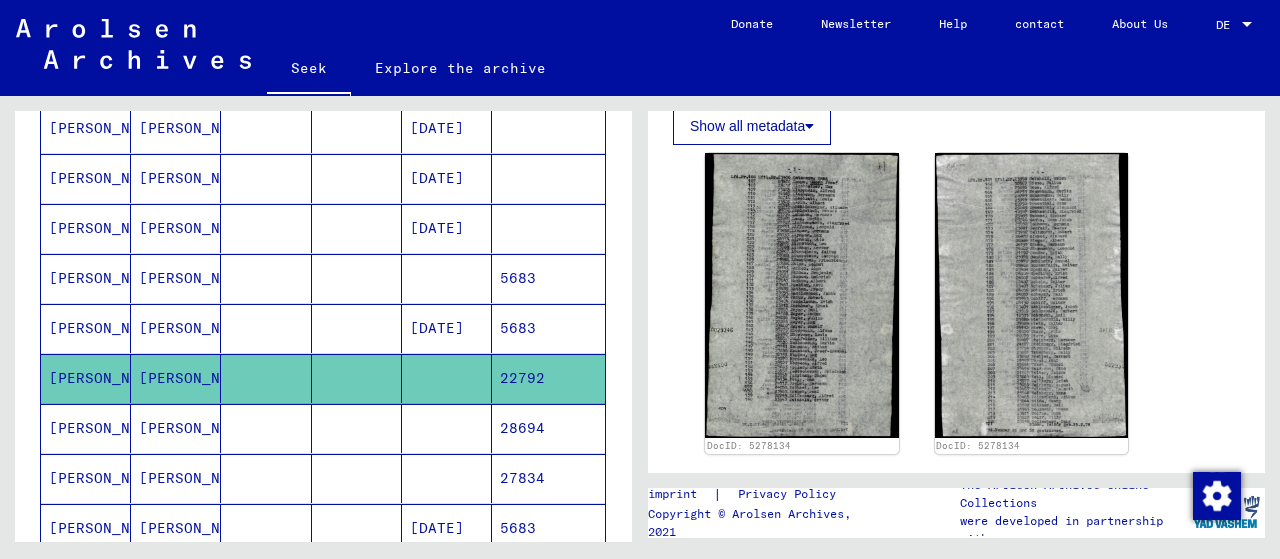 click on "28694" at bounding box center (522, 478) 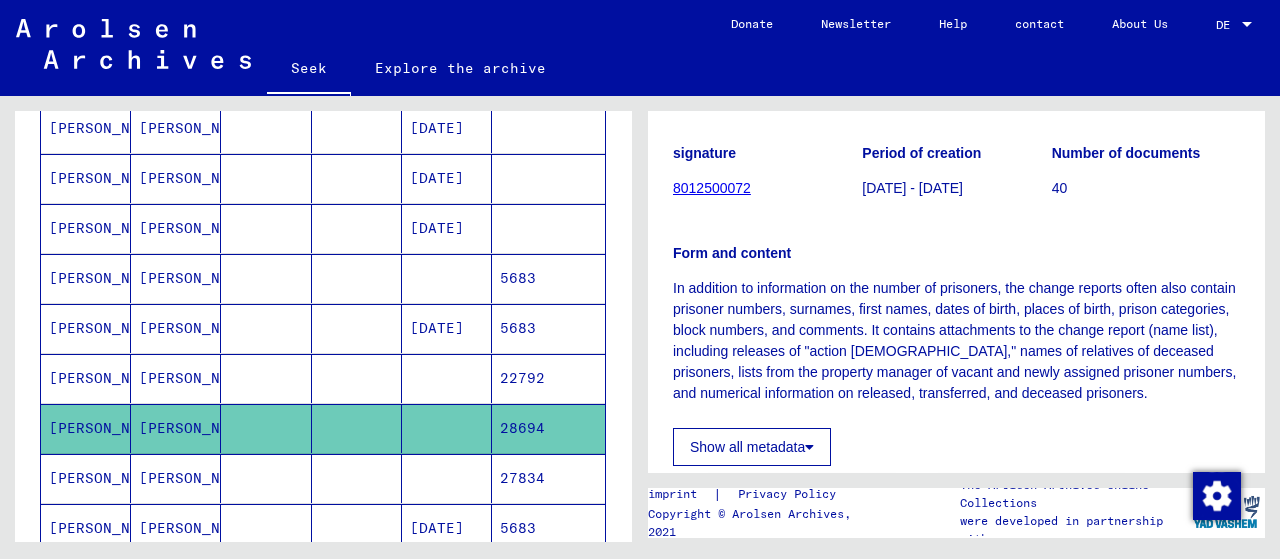 scroll, scrollTop: 600, scrollLeft: 0, axis: vertical 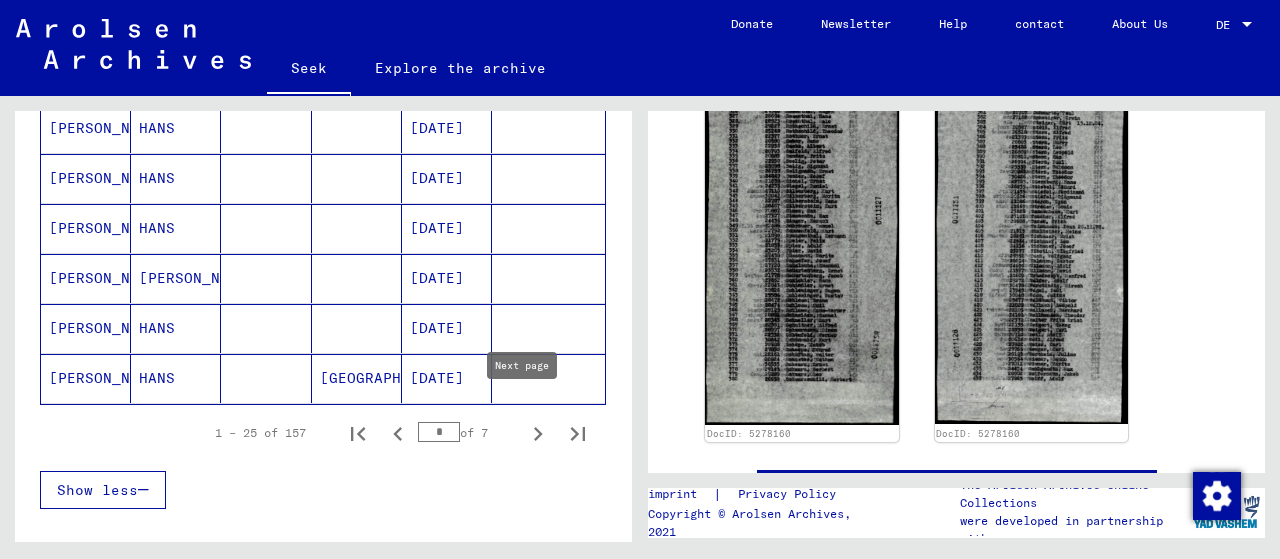 click 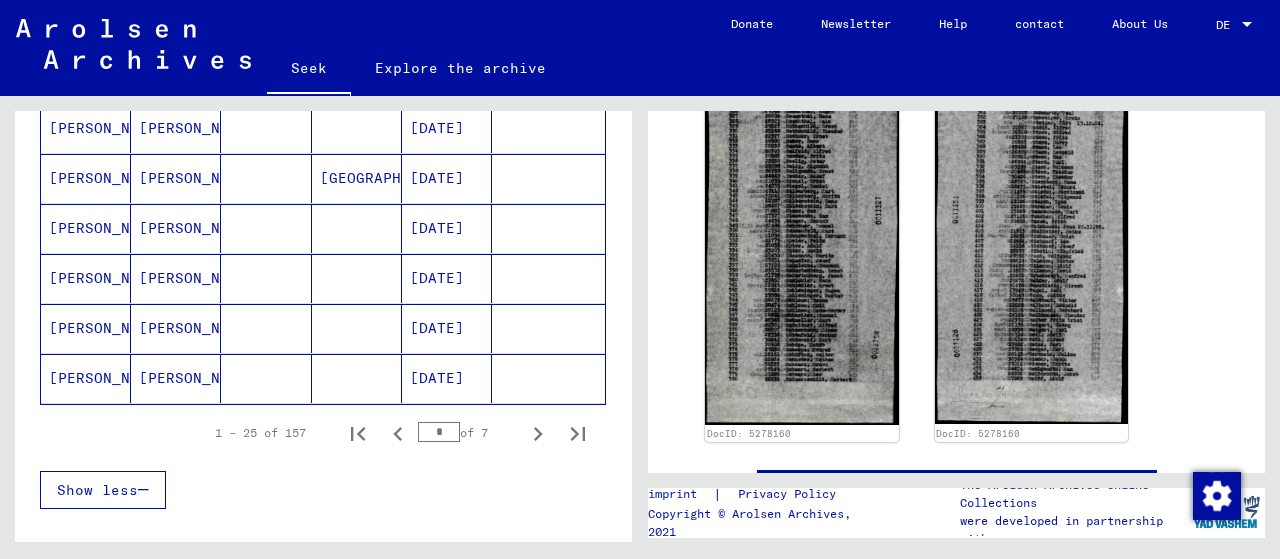 click on "[DATE]" at bounding box center [437, 378] 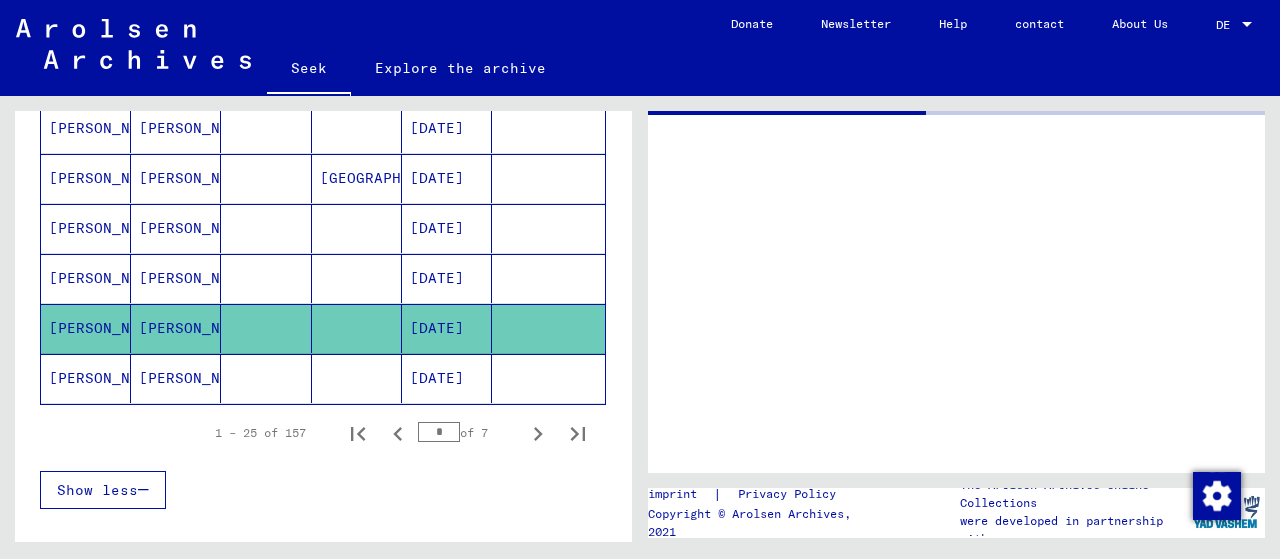 scroll, scrollTop: 0, scrollLeft: 0, axis: both 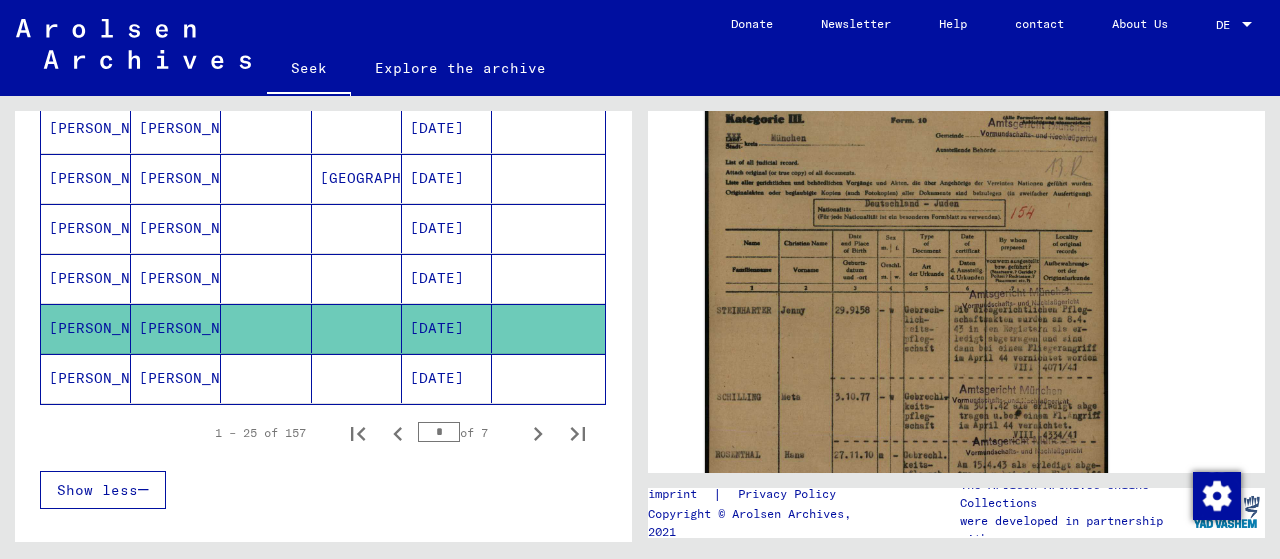 click on "[DATE]" at bounding box center (437, 328) 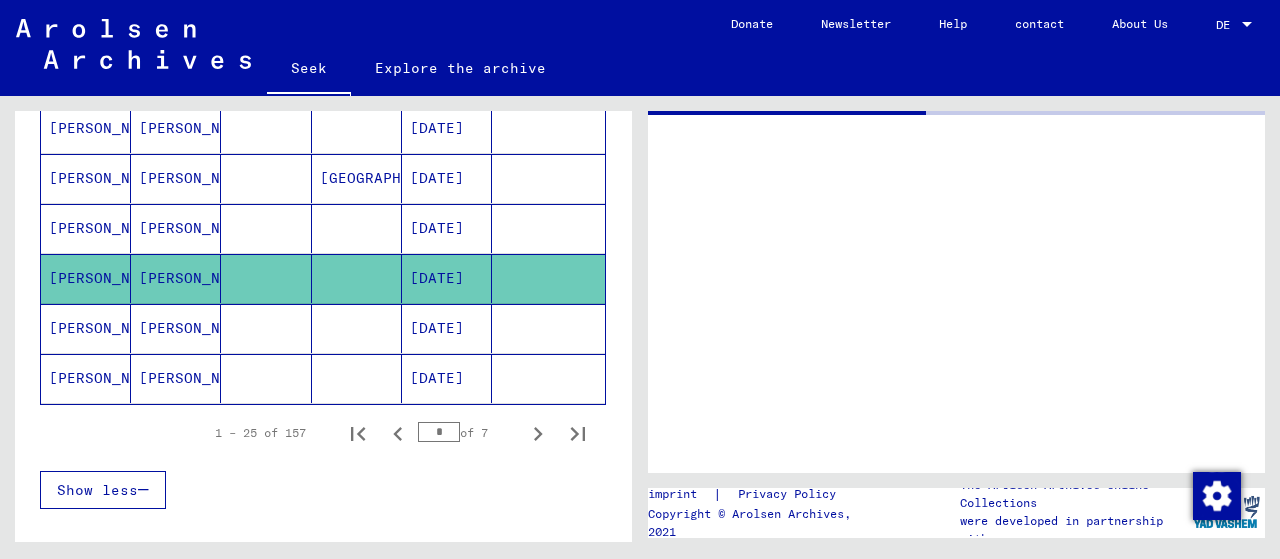 scroll, scrollTop: 0, scrollLeft: 0, axis: both 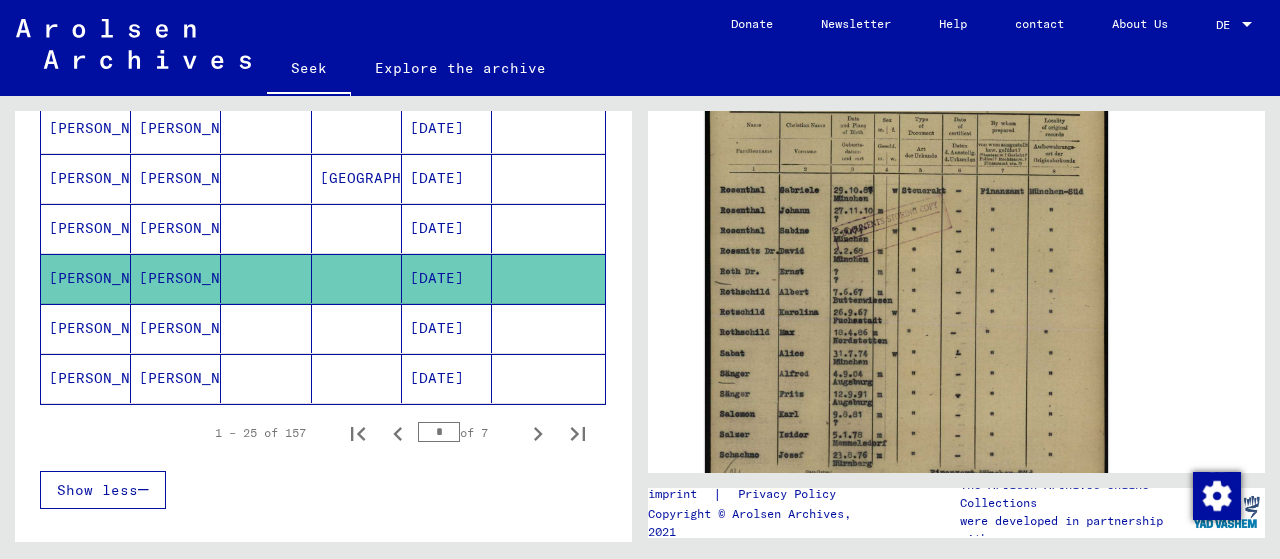 click on "[DATE]" at bounding box center [437, 278] 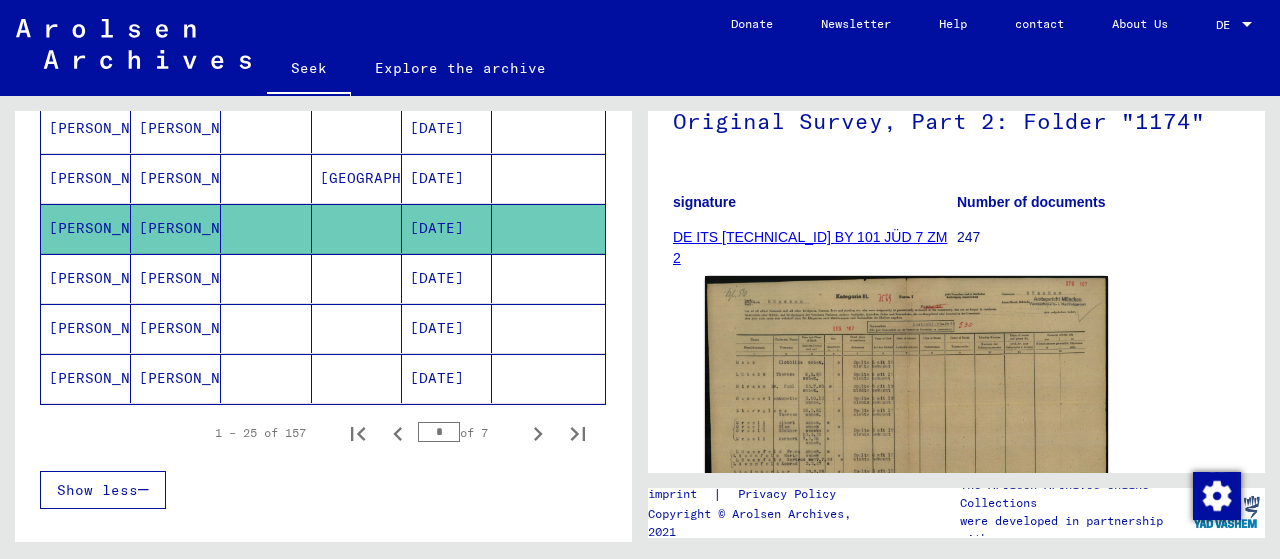 scroll, scrollTop: 195, scrollLeft: 0, axis: vertical 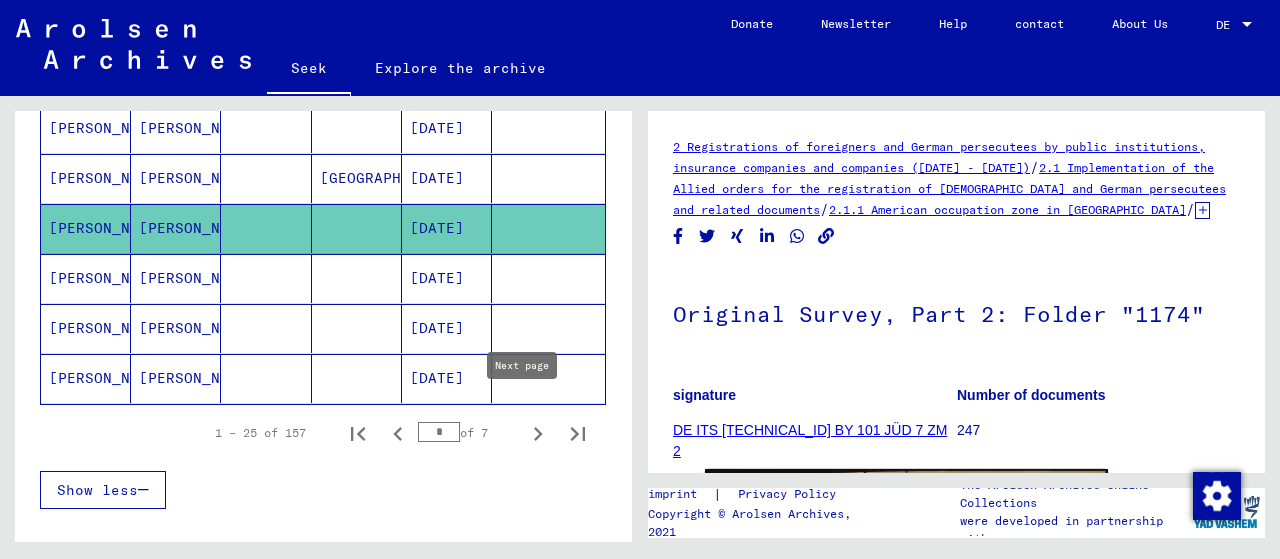 click 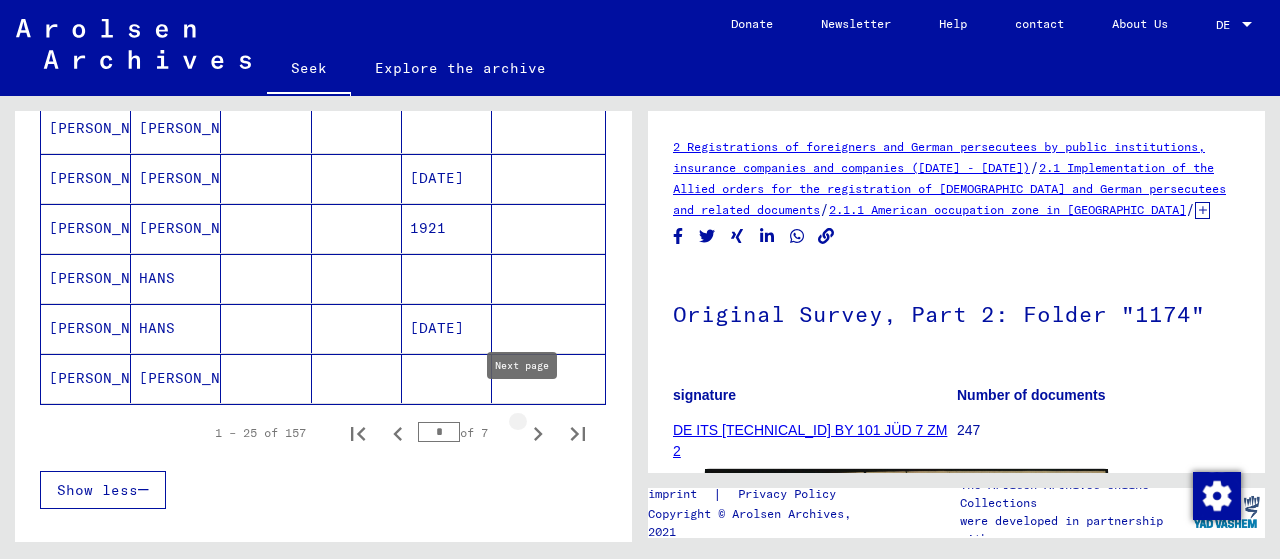 type on "*" 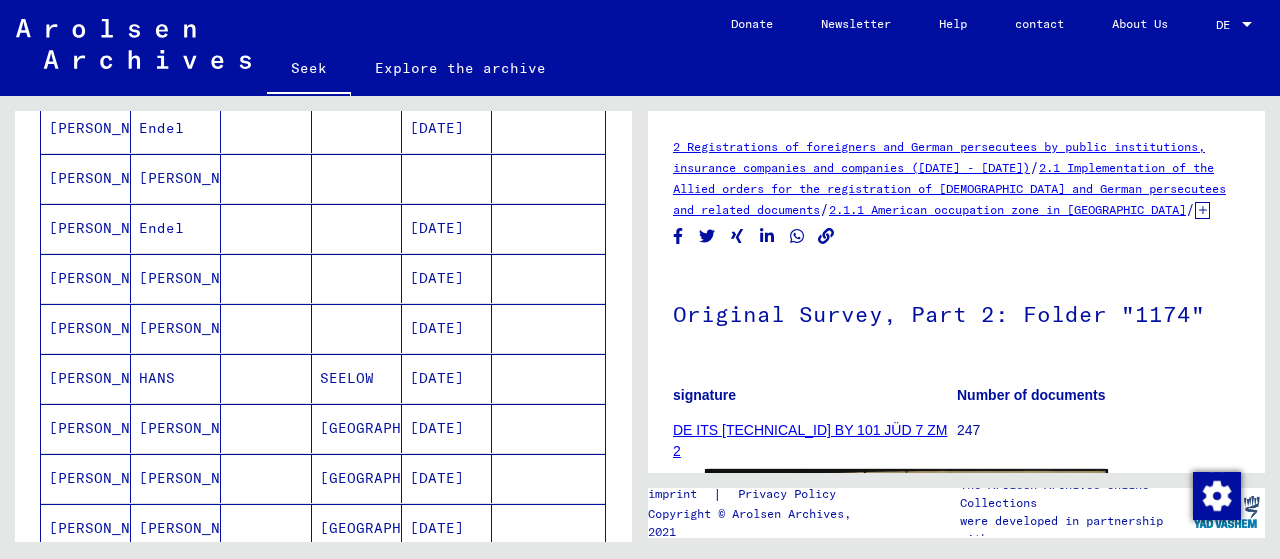 scroll, scrollTop: 51, scrollLeft: 0, axis: vertical 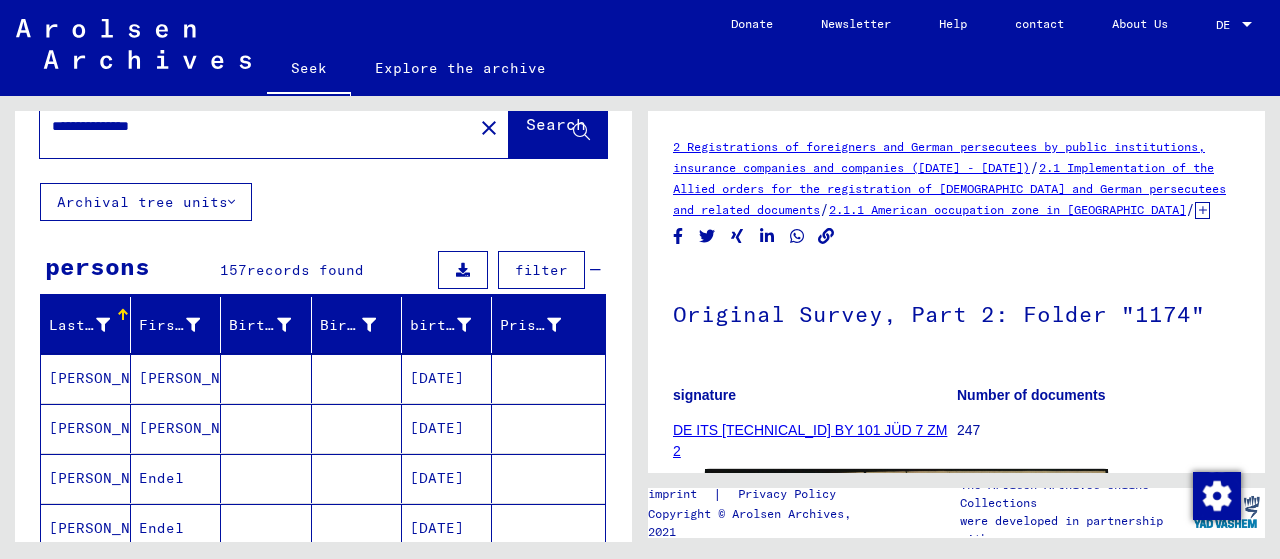 click on "[DATE]" at bounding box center [437, 428] 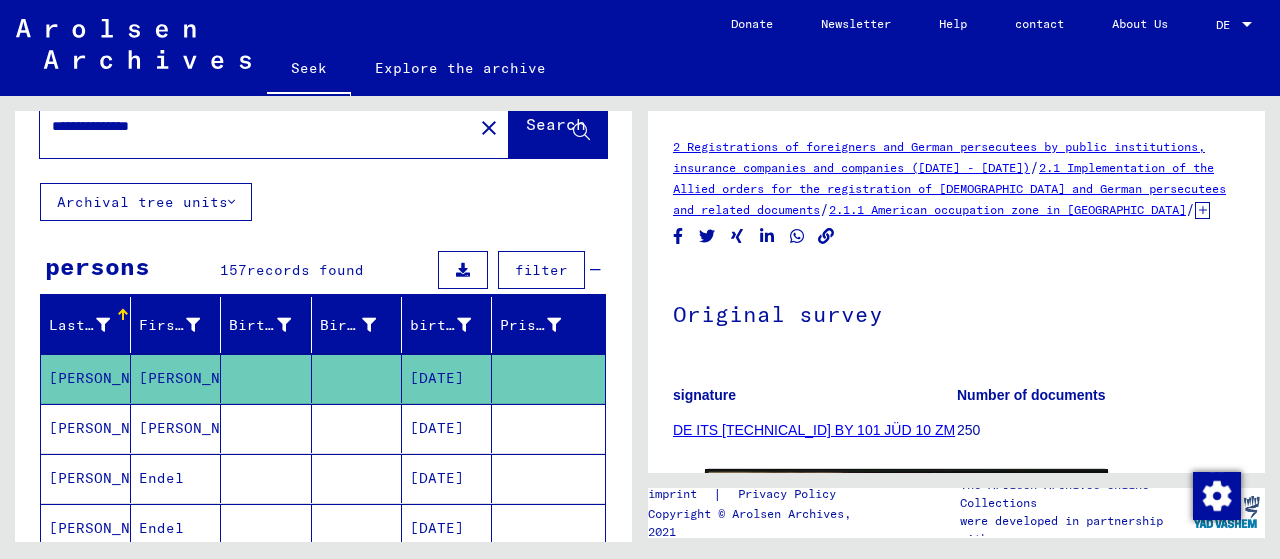 scroll, scrollTop: 200, scrollLeft: 0, axis: vertical 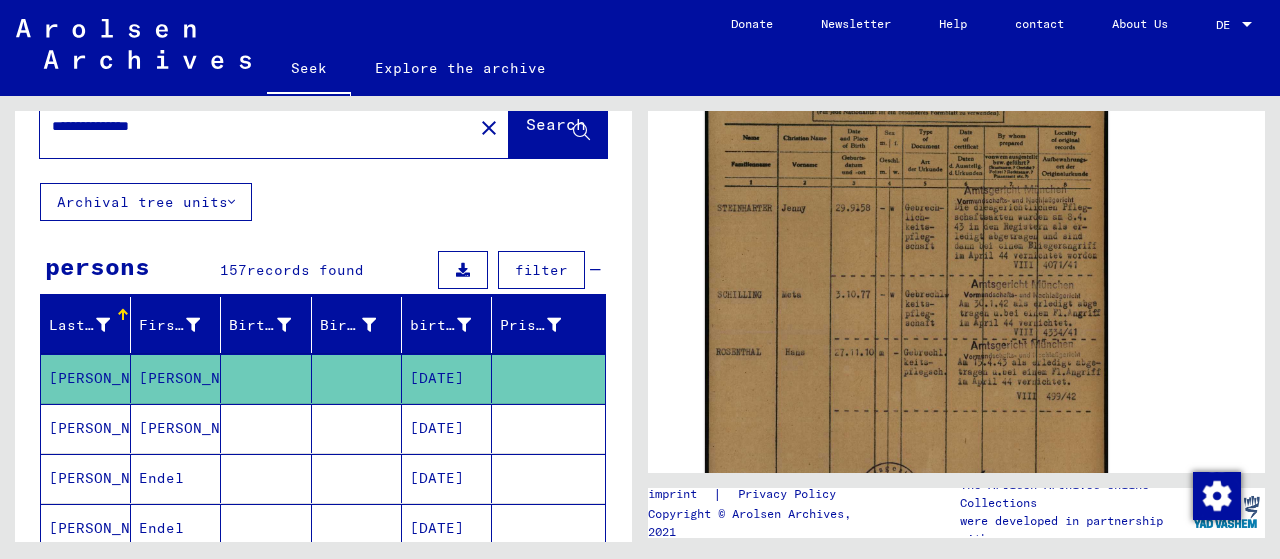 click on "[DATE]" at bounding box center [437, 478] 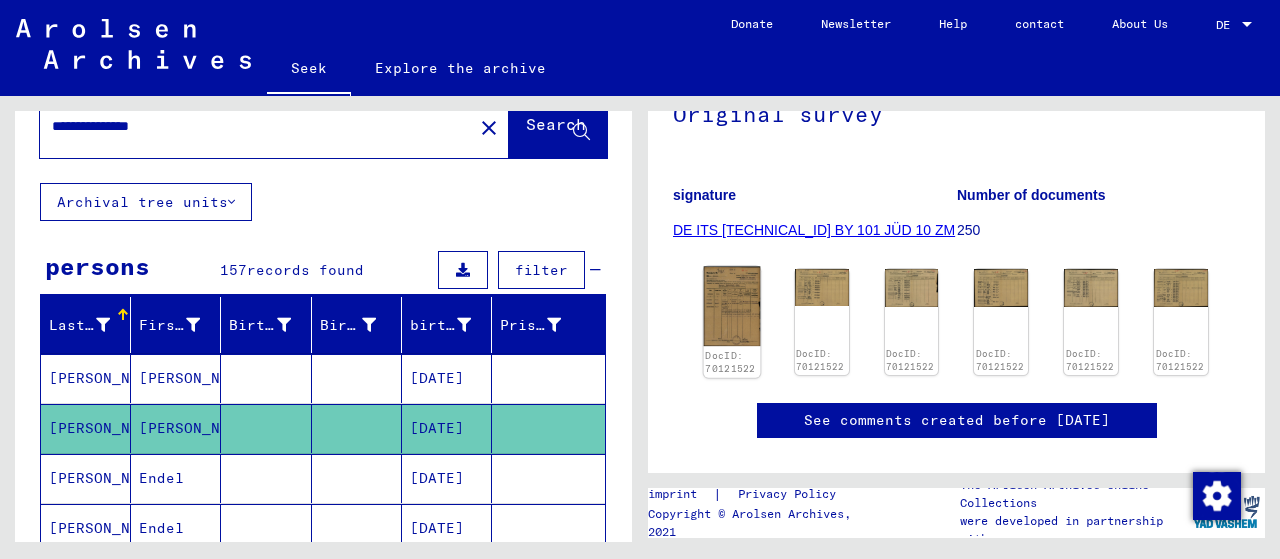 click 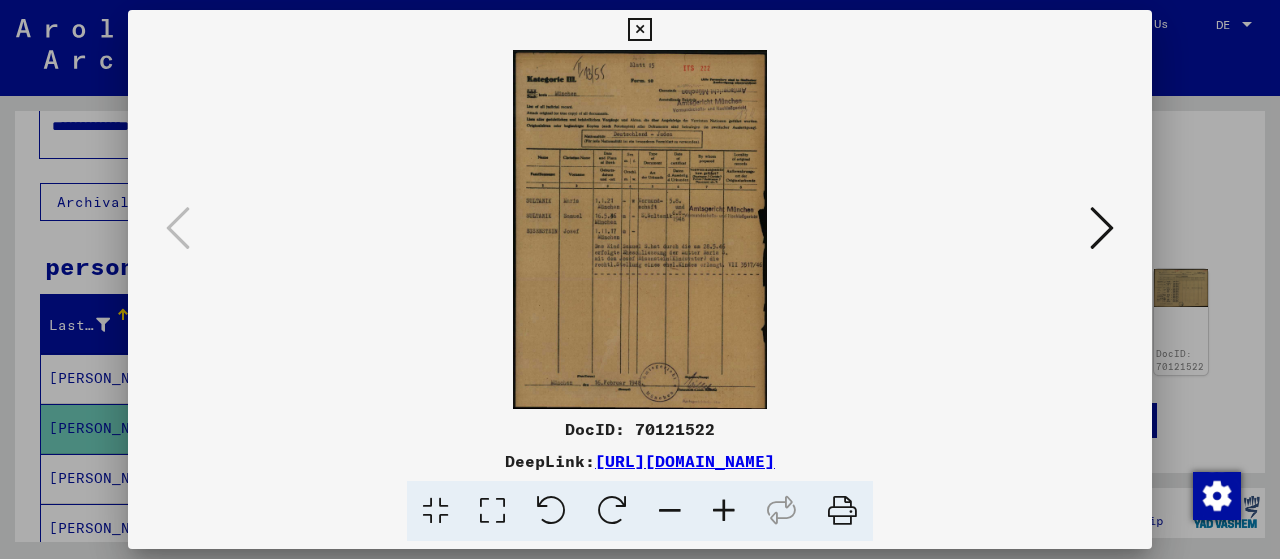 click at bounding box center (640, 229) 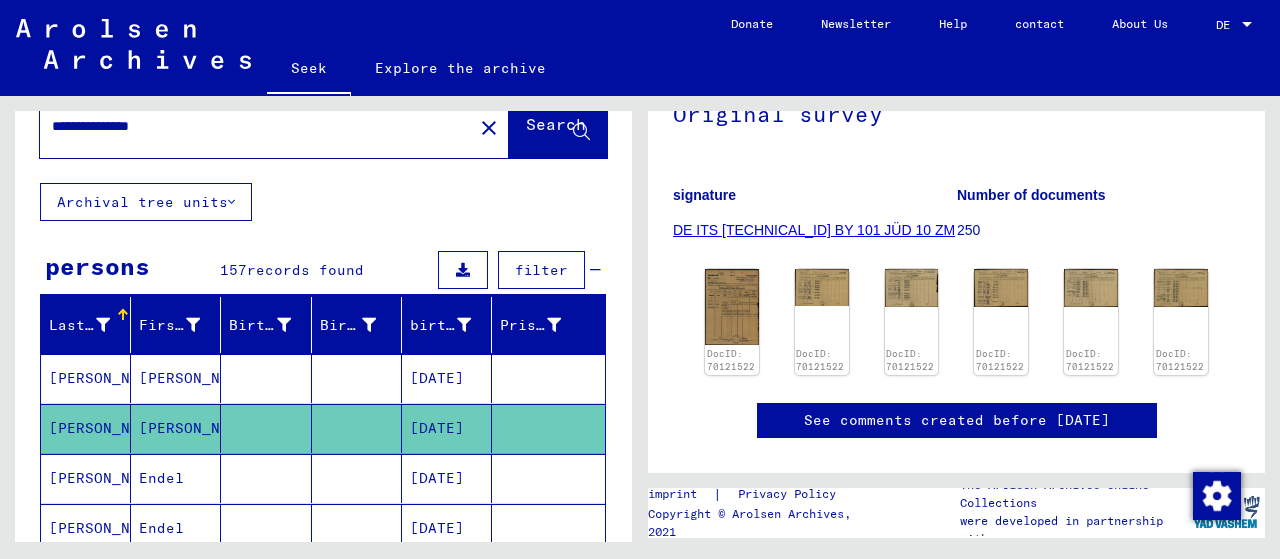 drag, startPoint x: 198, startPoint y: 125, endPoint x: 0, endPoint y: 127, distance: 198.0101 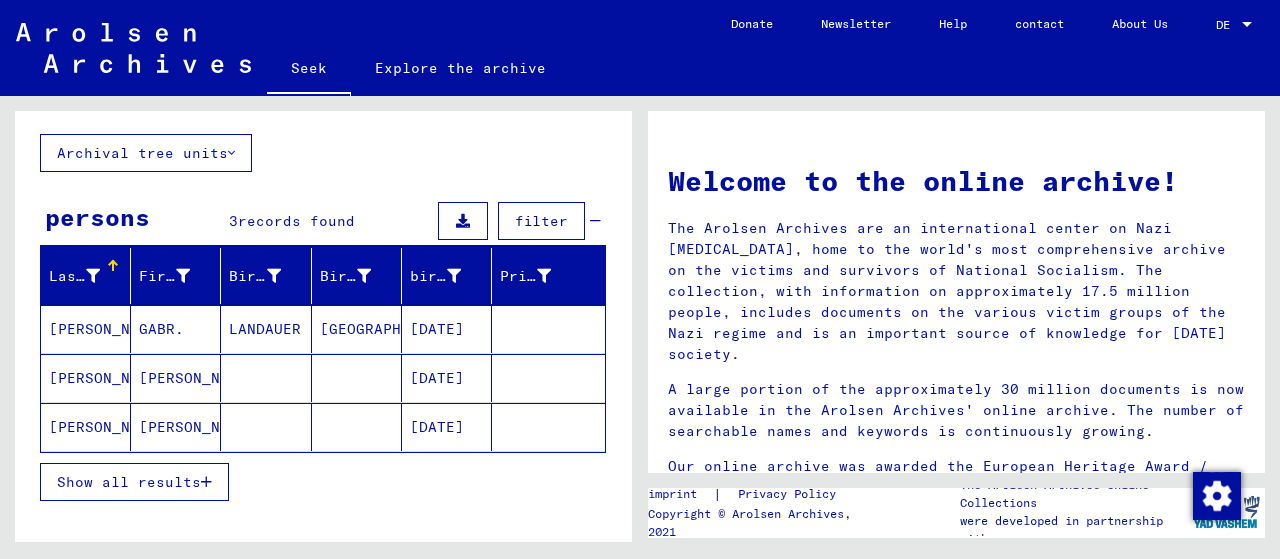 click on "[DATE]" at bounding box center (437, 378) 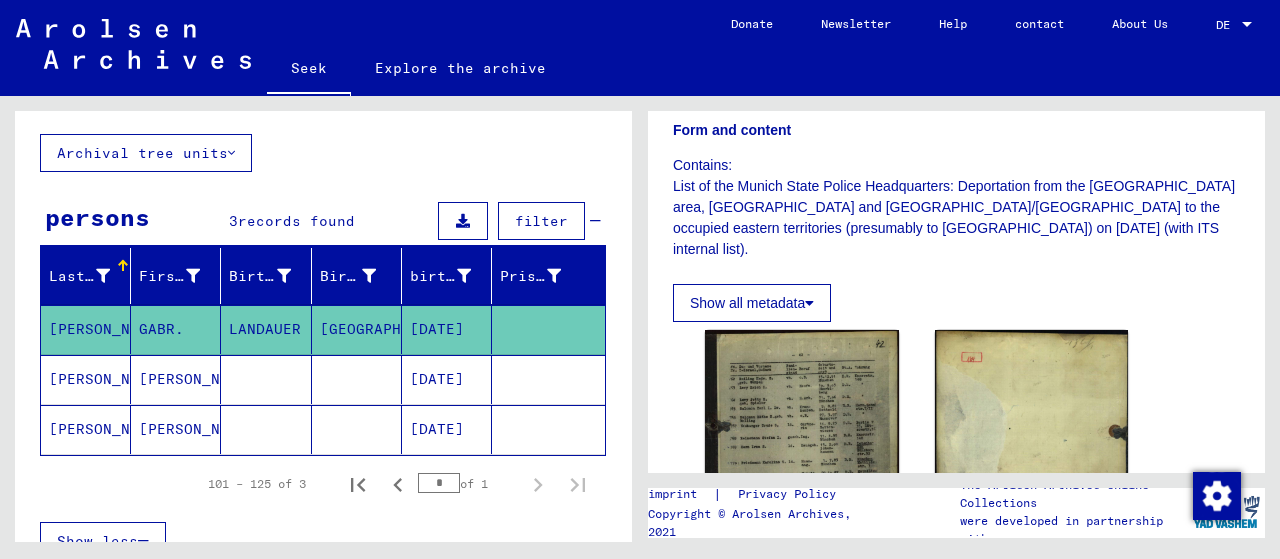 click on "[PERSON_NAME]" at bounding box center [197, 429] 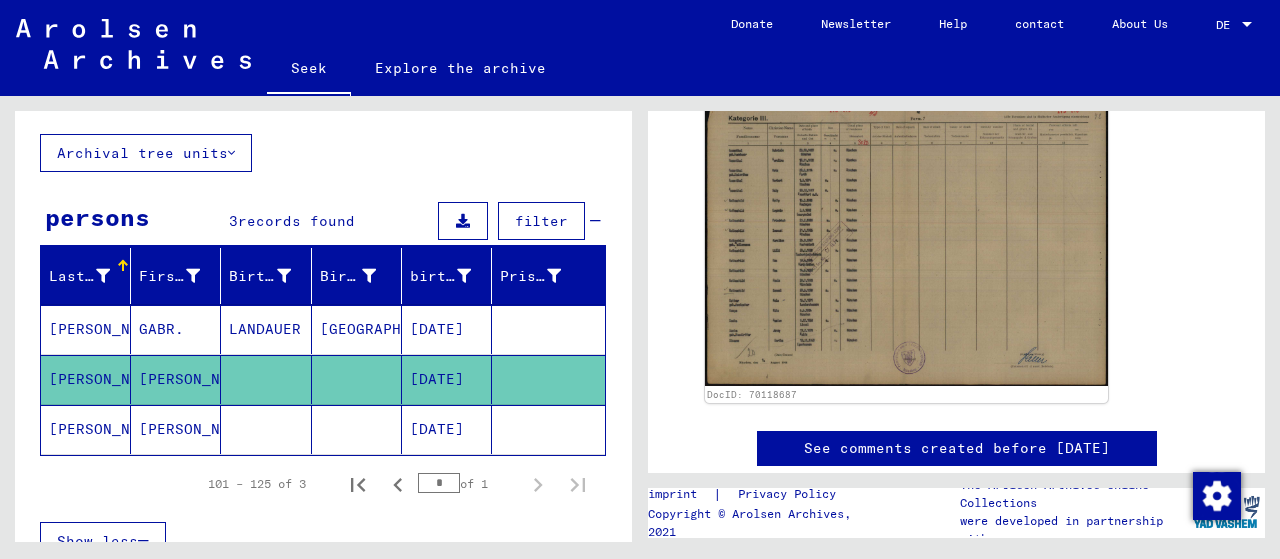 click on "[PERSON_NAME]" 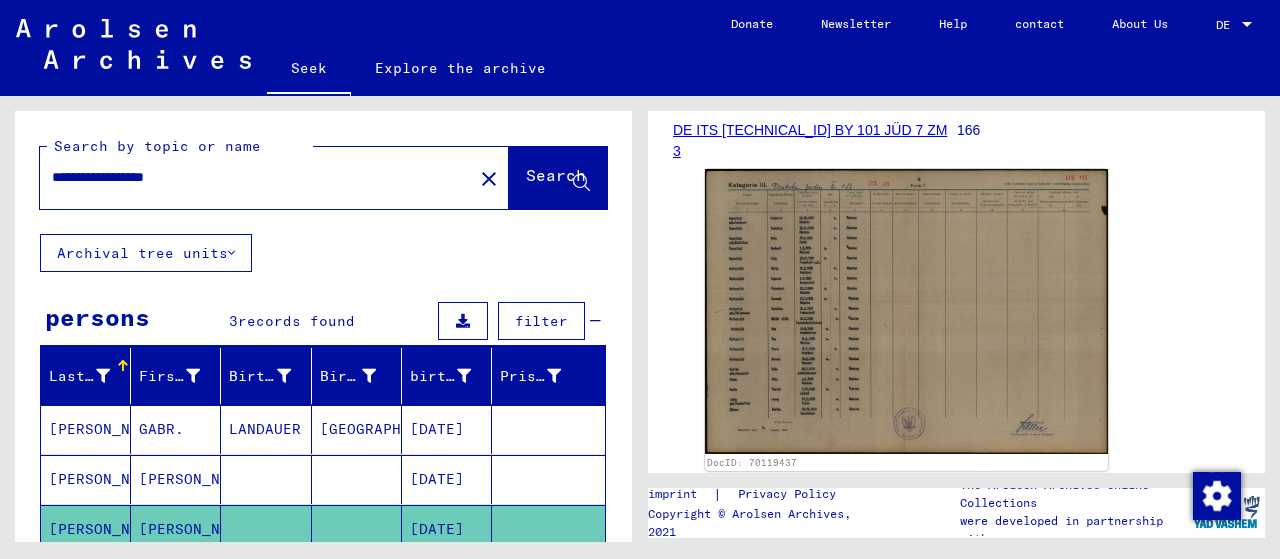 drag, startPoint x: 257, startPoint y: 183, endPoint x: 0, endPoint y: 138, distance: 260.90994 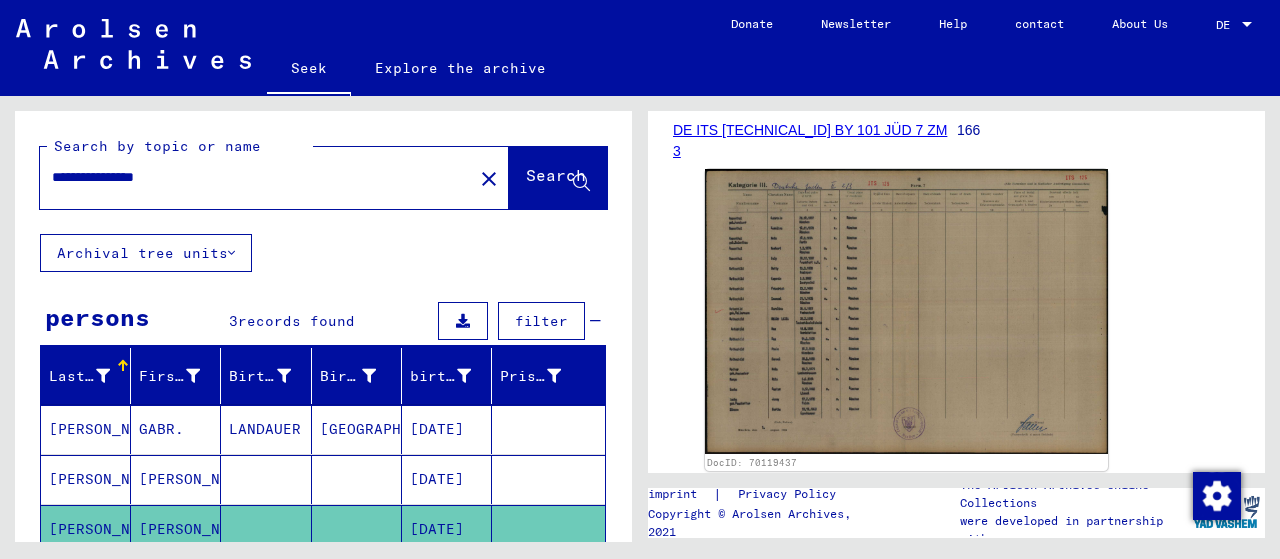 drag, startPoint x: 152, startPoint y: 179, endPoint x: 0, endPoint y: 129, distance: 160.0125 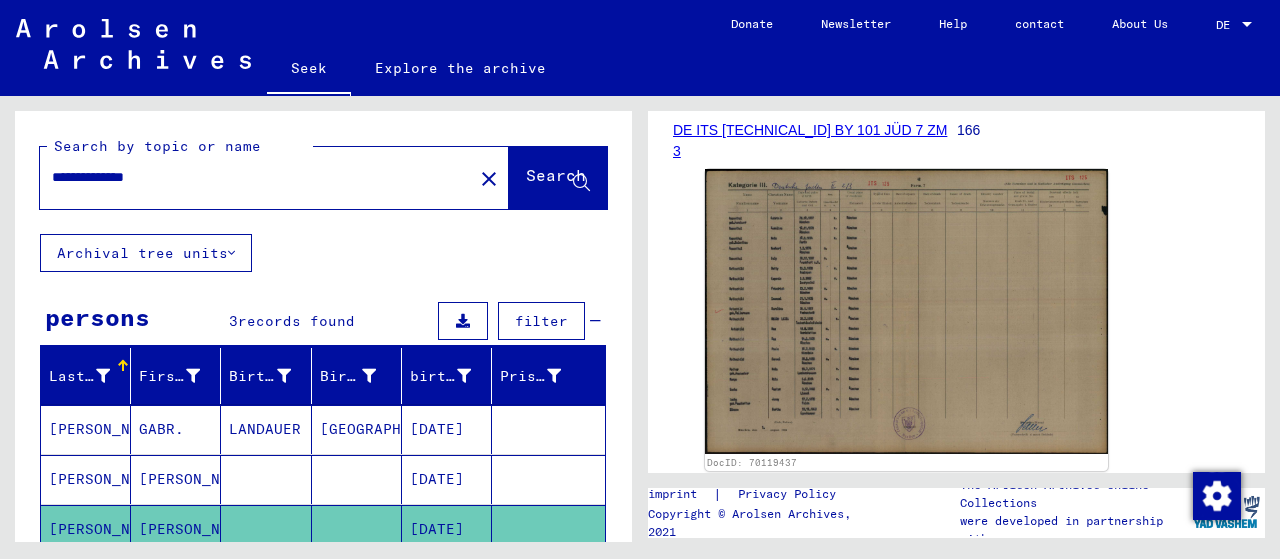 scroll, scrollTop: 0, scrollLeft: 0, axis: both 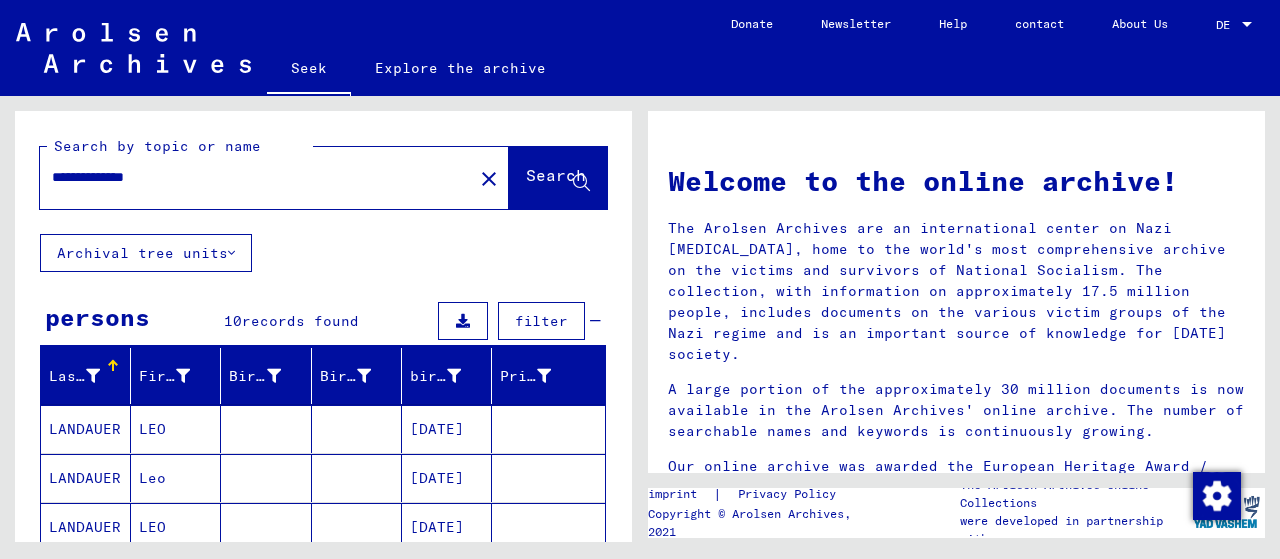 click on "[DATE]" at bounding box center (437, 478) 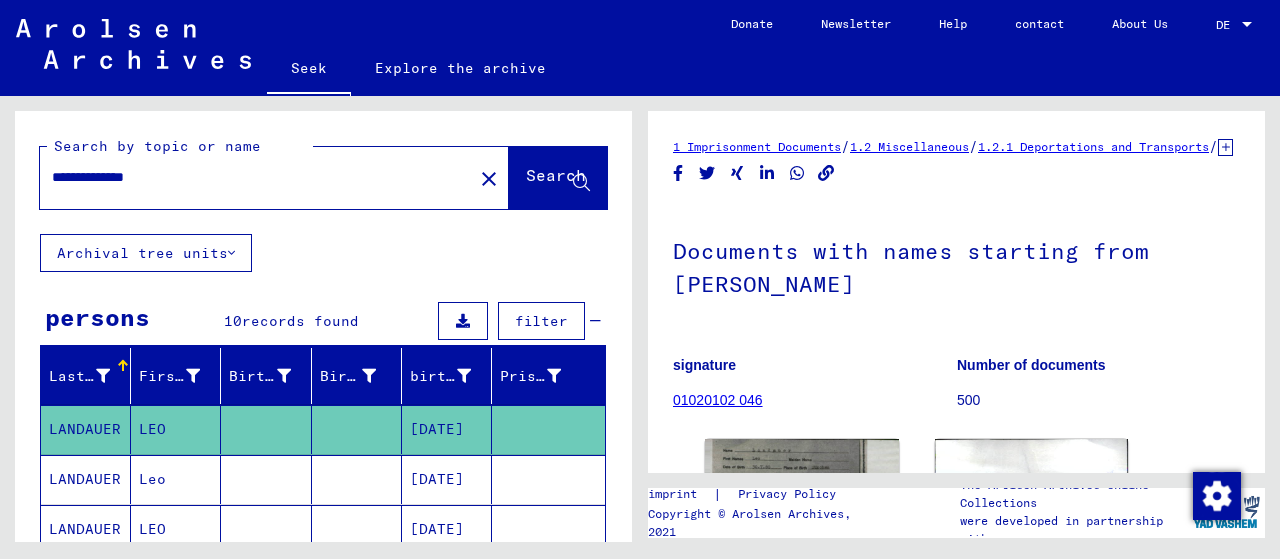scroll, scrollTop: 0, scrollLeft: 0, axis: both 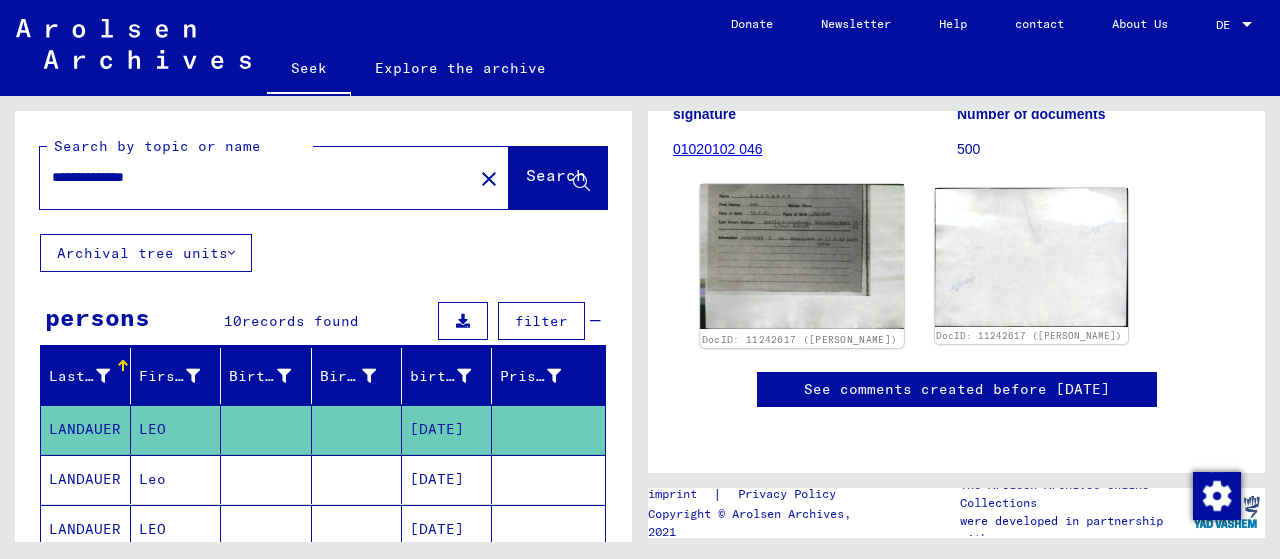 click 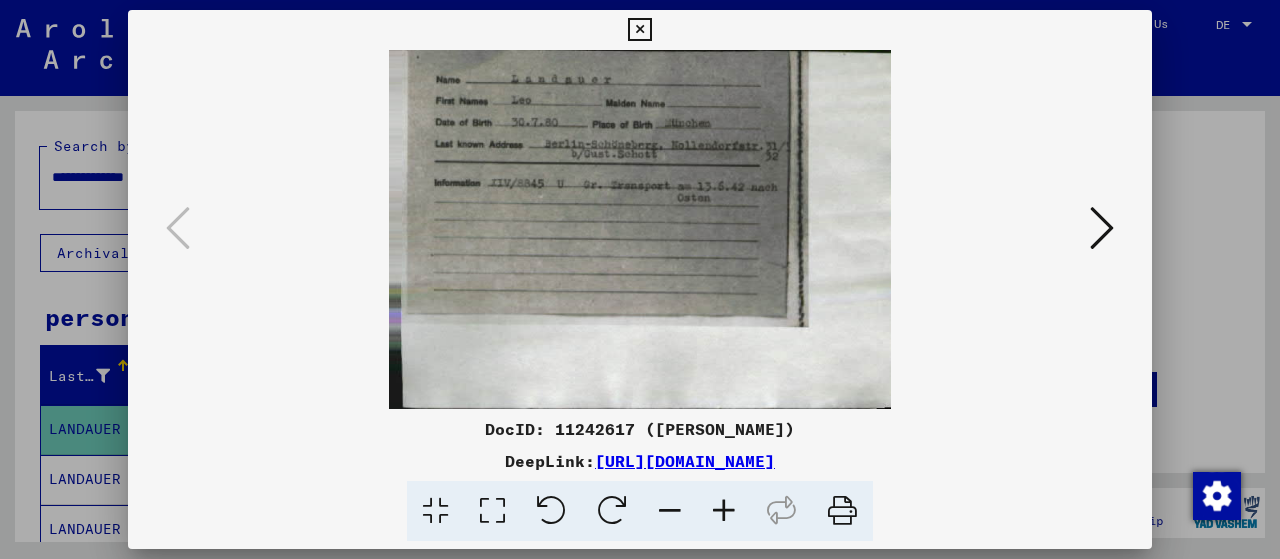 click at bounding box center (640, 279) 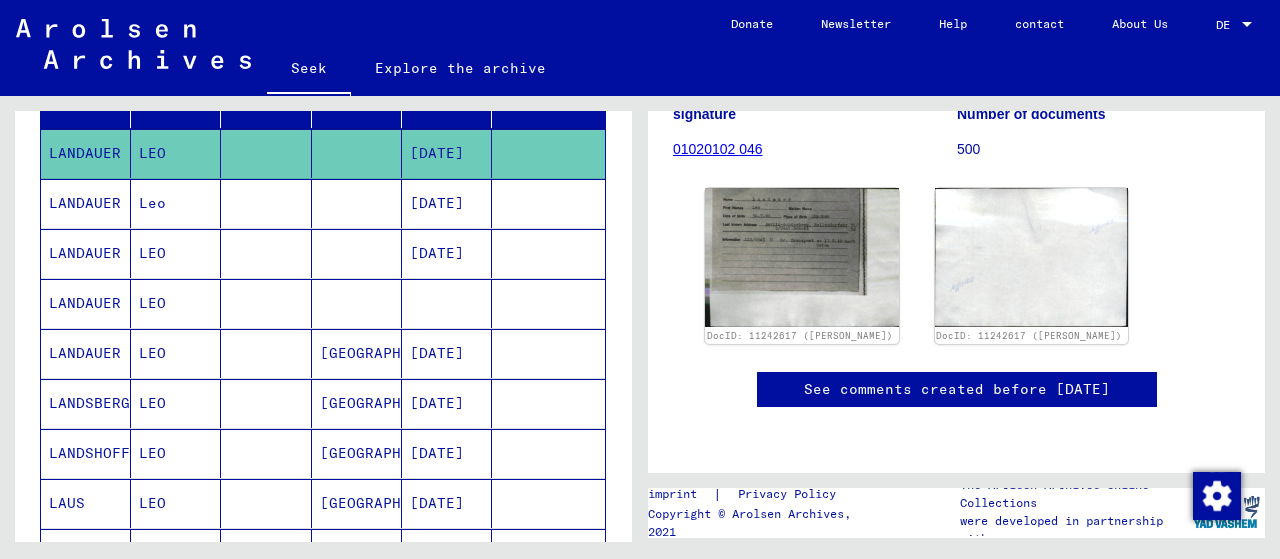 scroll, scrollTop: 300, scrollLeft: 0, axis: vertical 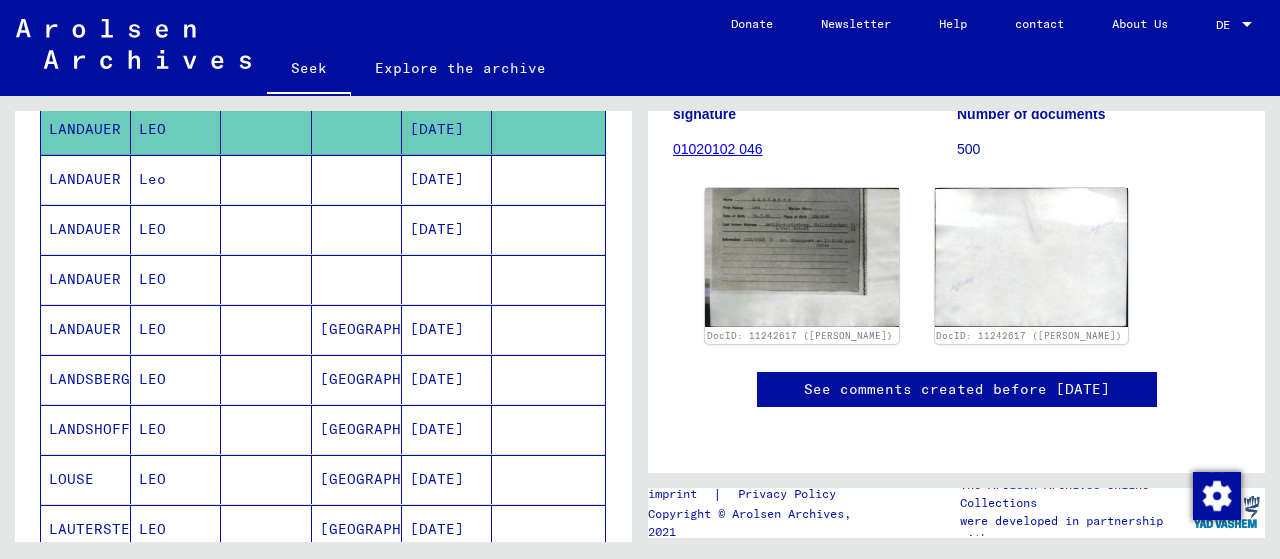 click on "[DATE]" at bounding box center (437, 379) 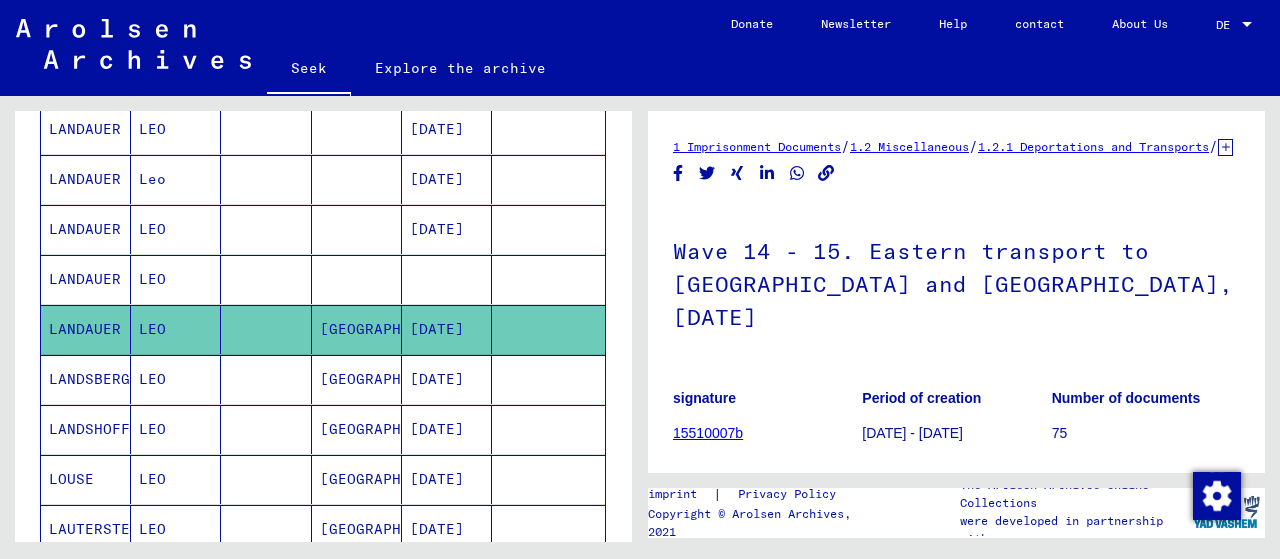 scroll, scrollTop: 0, scrollLeft: 0, axis: both 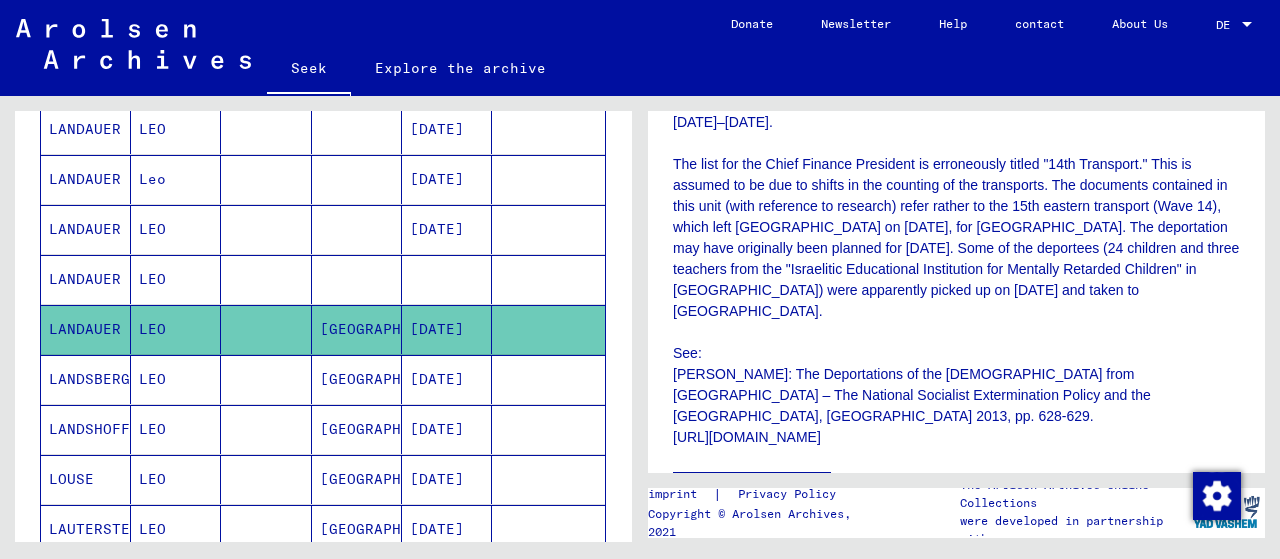 click on "[DATE]" at bounding box center [437, 429] 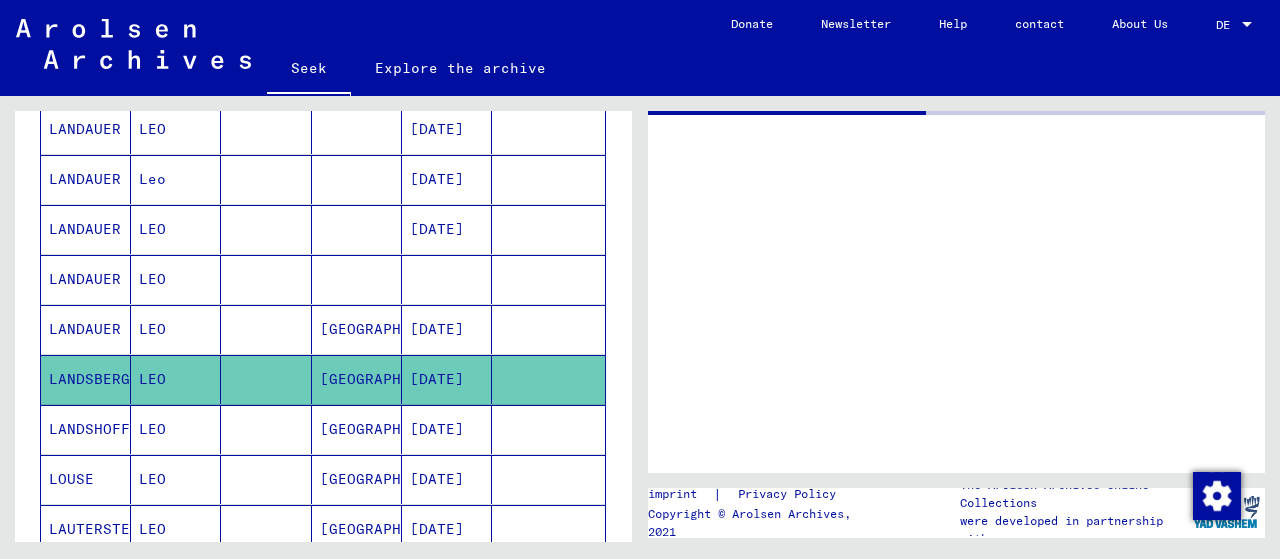 scroll, scrollTop: 0, scrollLeft: 0, axis: both 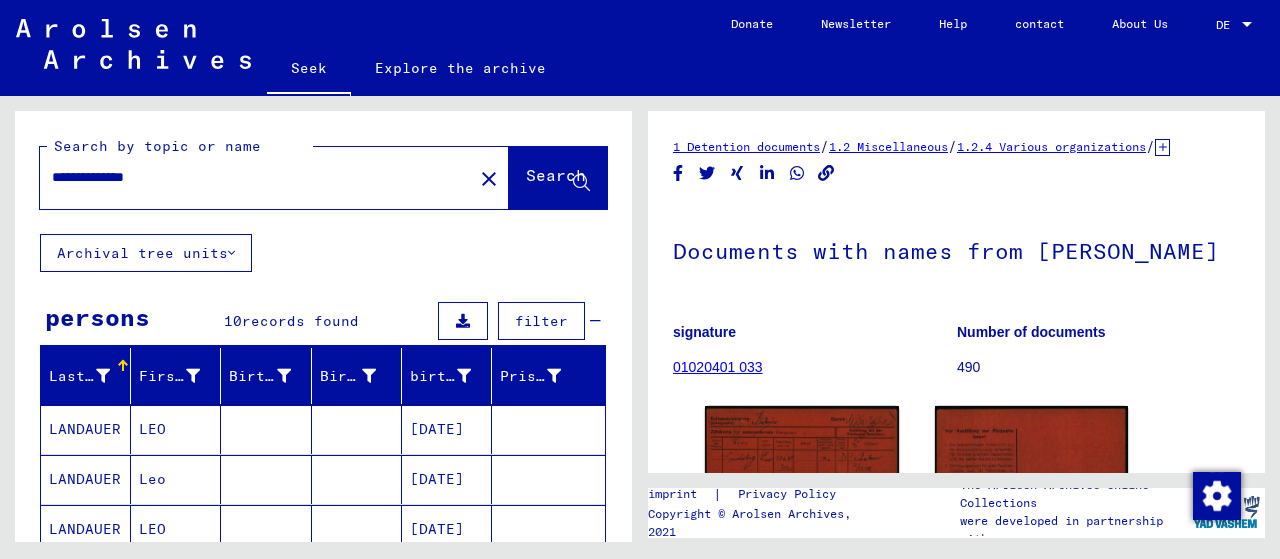 drag, startPoint x: 206, startPoint y: 182, endPoint x: 0, endPoint y: 177, distance: 206.06067 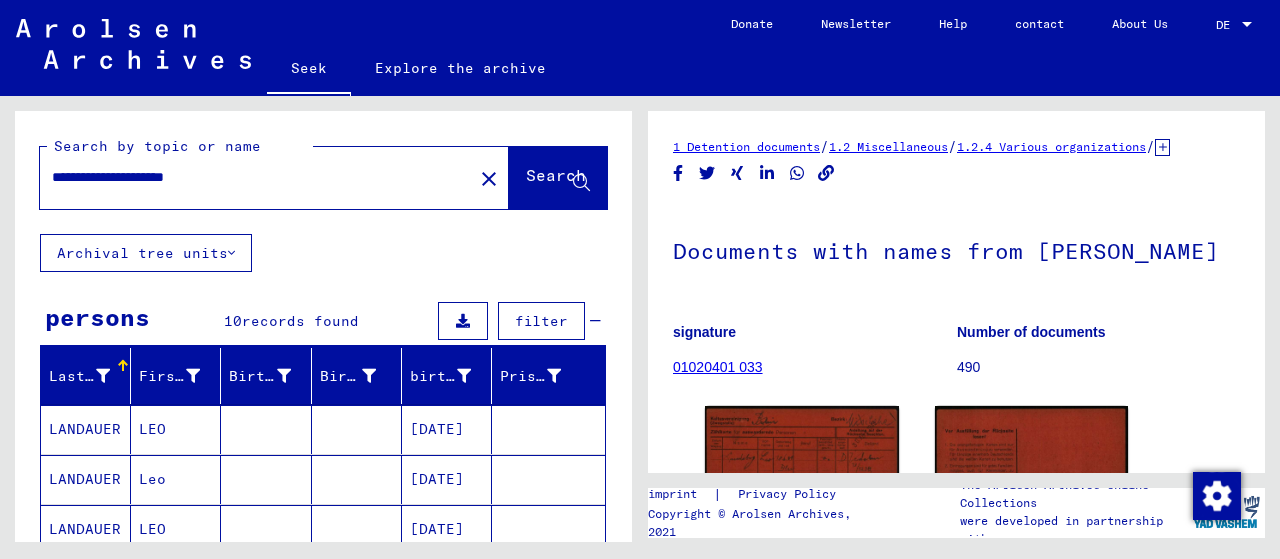drag, startPoint x: 159, startPoint y: 178, endPoint x: 0, endPoint y: 122, distance: 168.57343 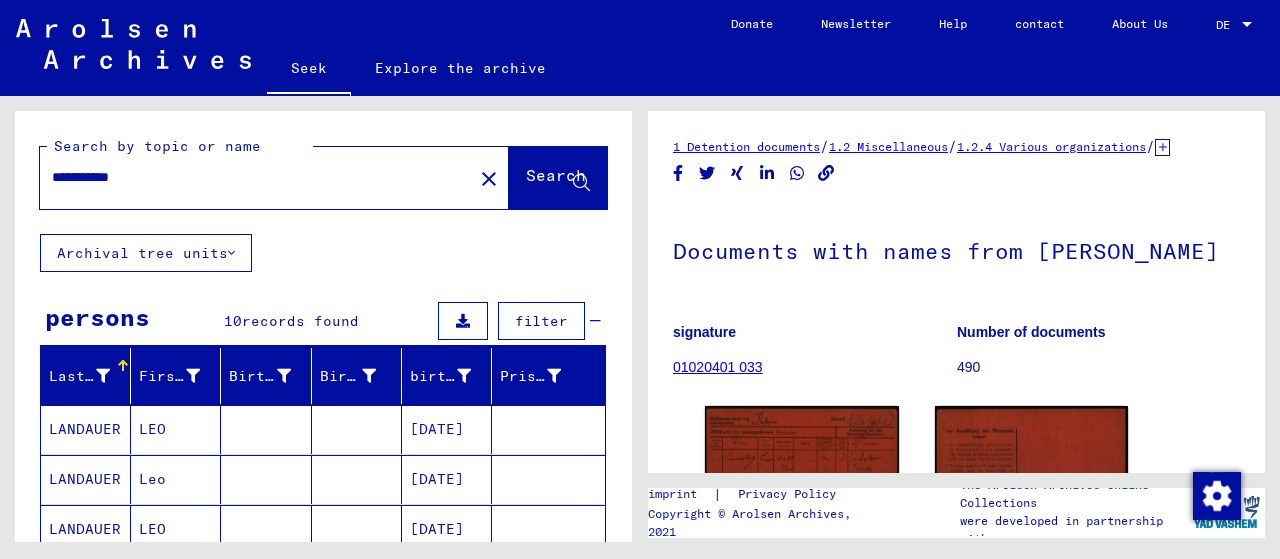 paste on "**********" 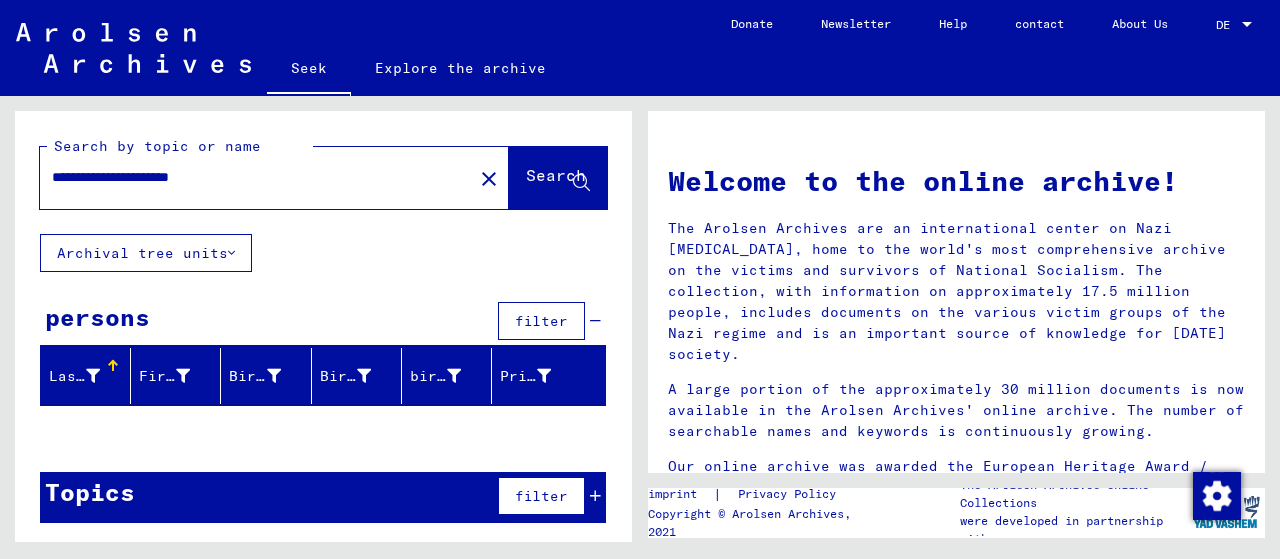 click on "**********" at bounding box center [250, 177] 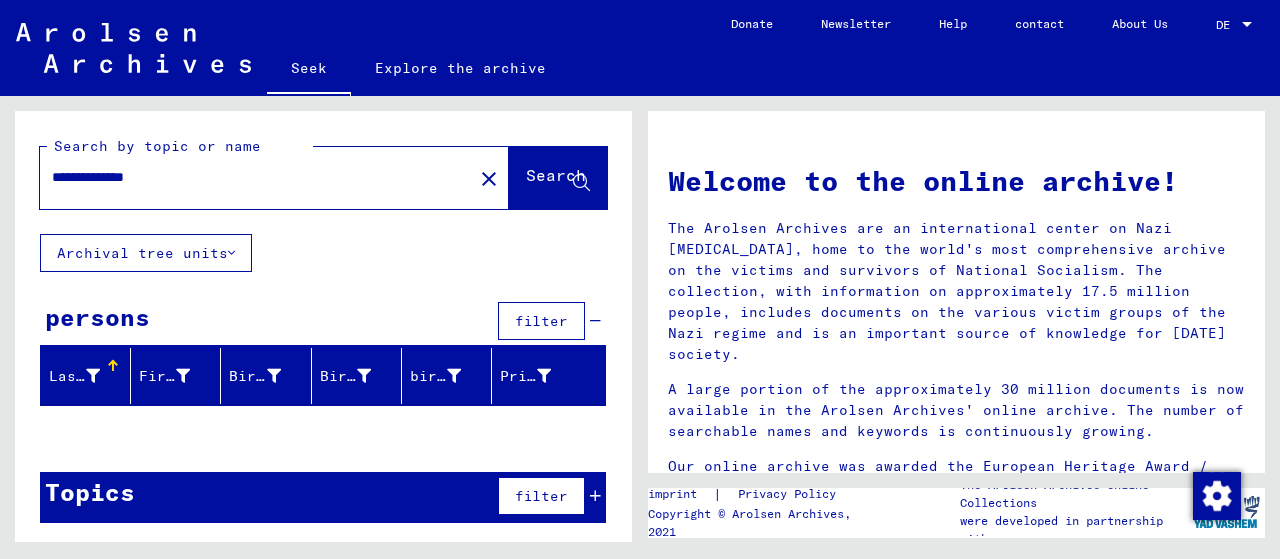 type on "**********" 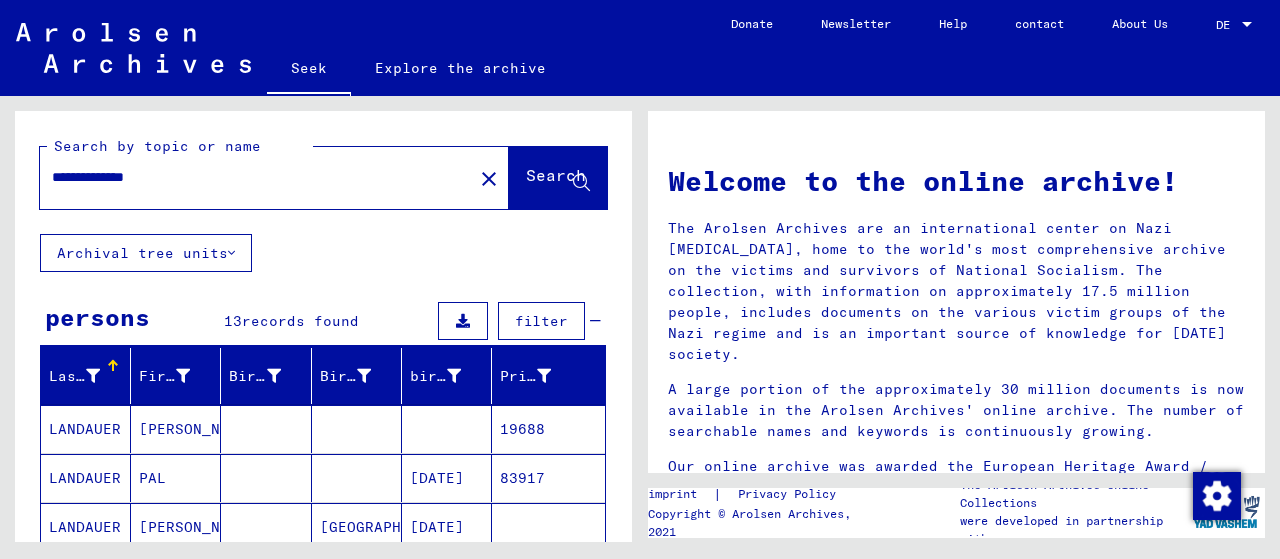 scroll, scrollTop: 200, scrollLeft: 0, axis: vertical 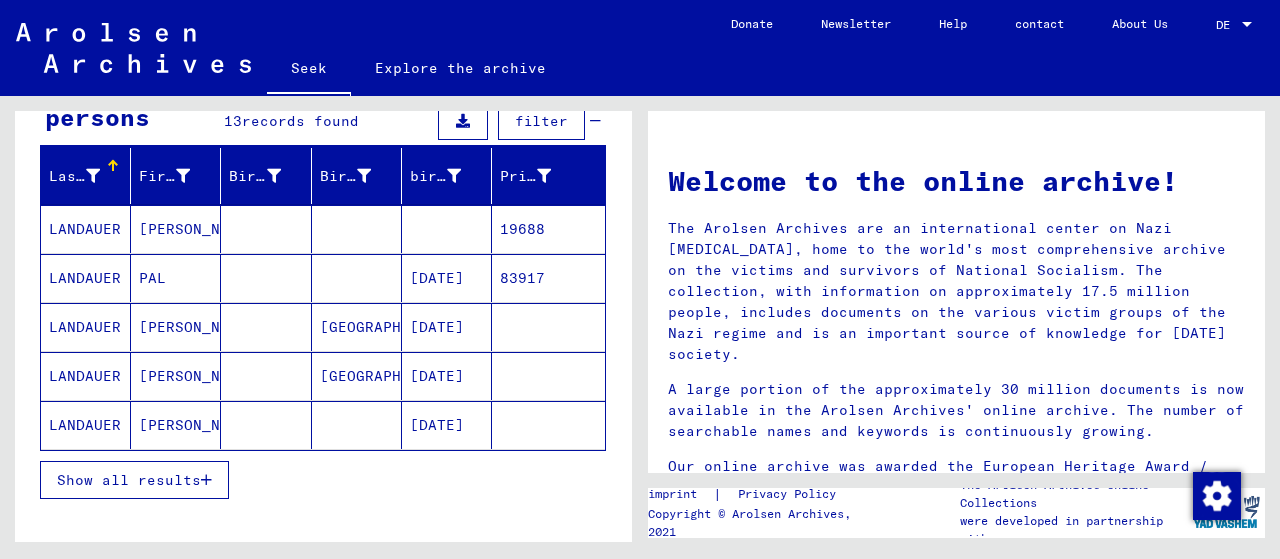 click on "[DATE]" at bounding box center (437, 376) 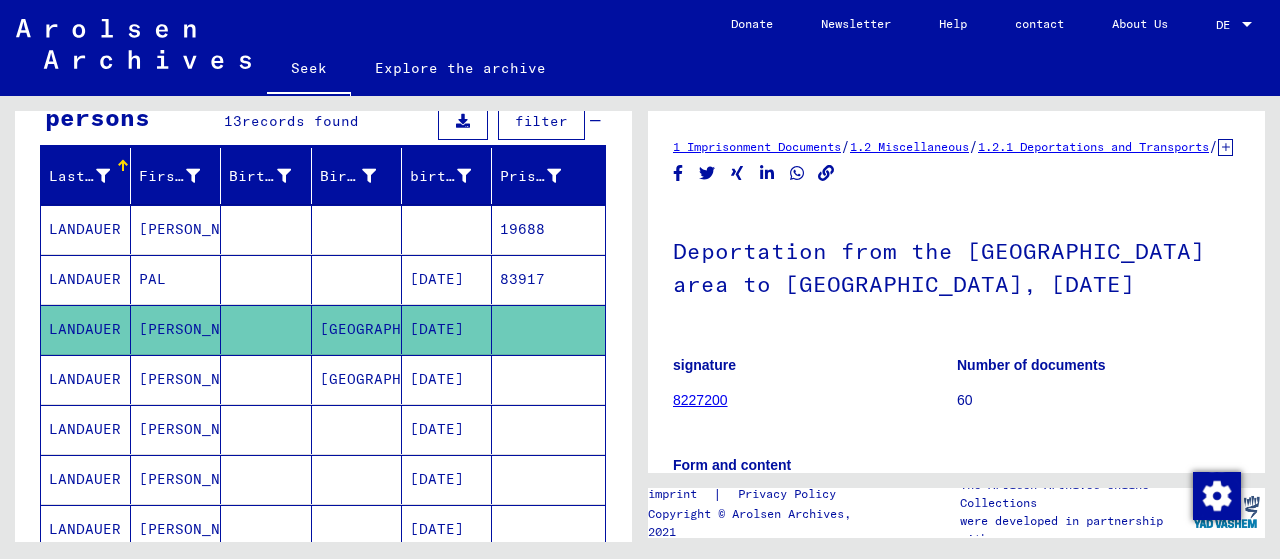 scroll, scrollTop: 0, scrollLeft: 0, axis: both 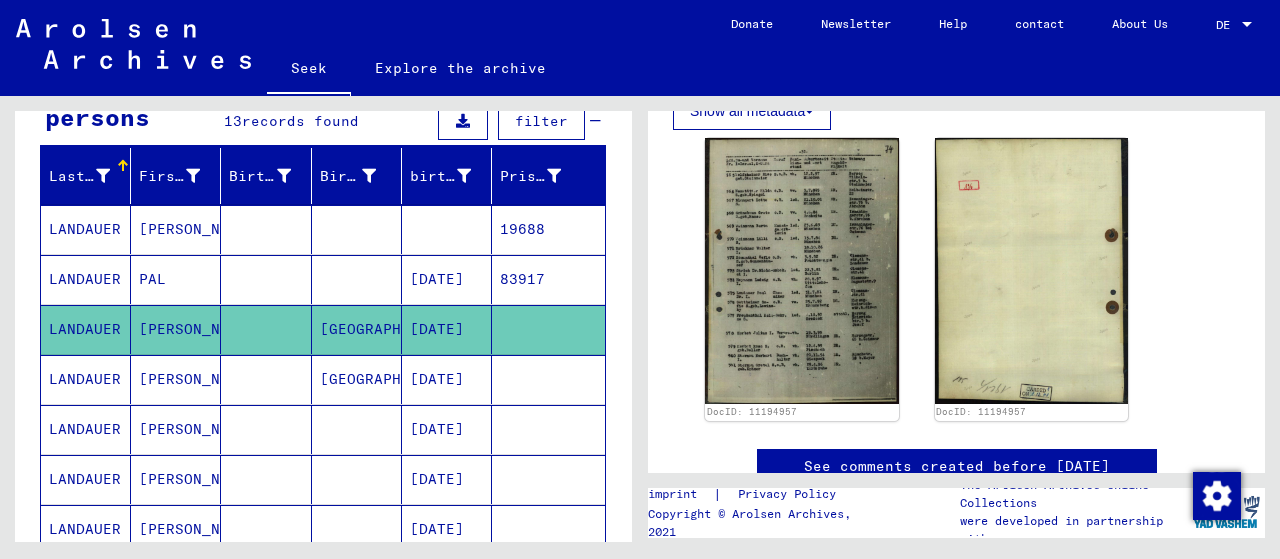 click on "[DATE]" at bounding box center [437, 479] 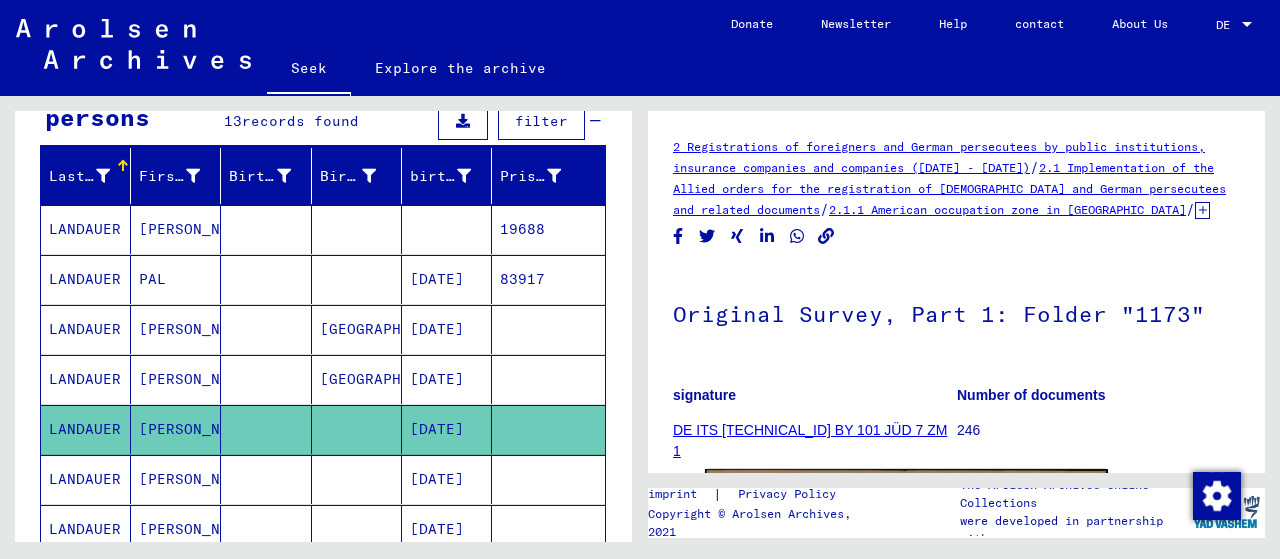 scroll, scrollTop: 0, scrollLeft: 0, axis: both 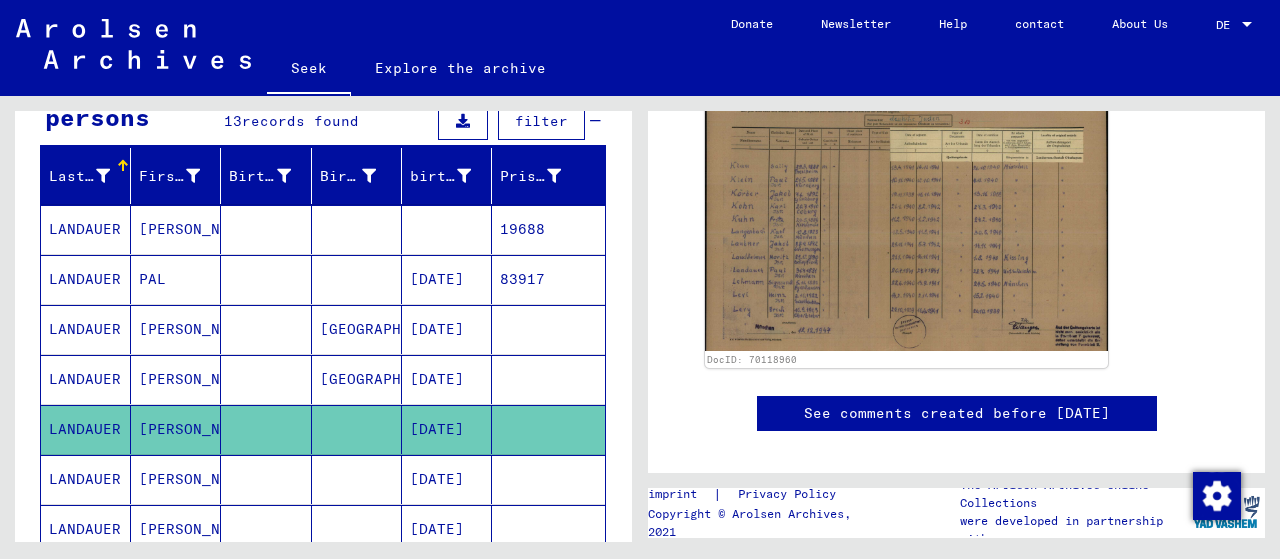 click on "[DATE]" at bounding box center [437, 529] 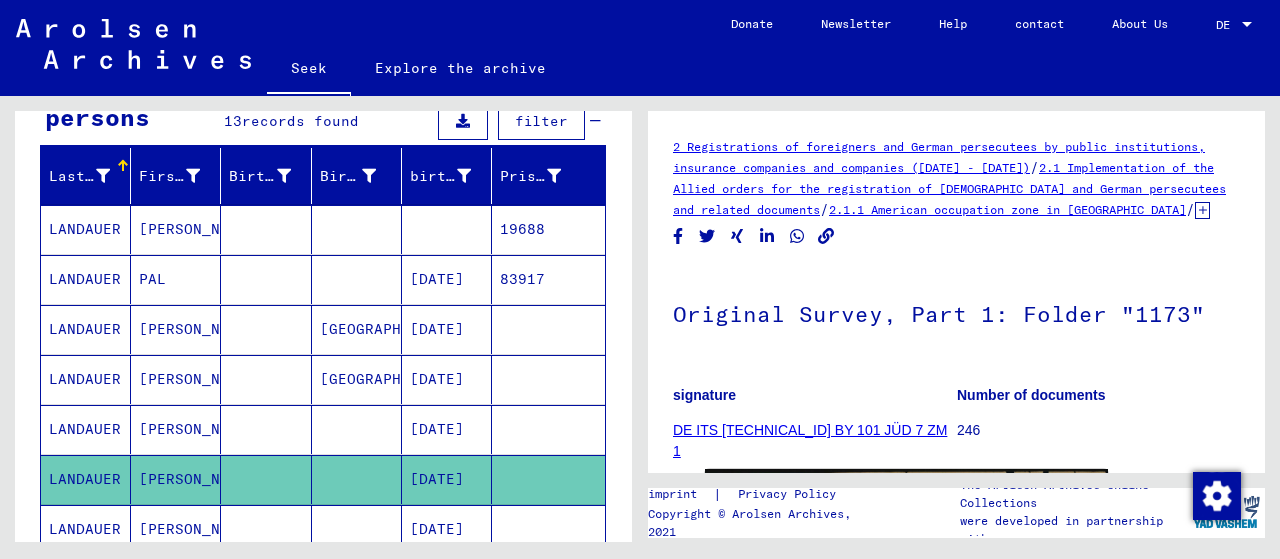 scroll, scrollTop: 300, scrollLeft: 0, axis: vertical 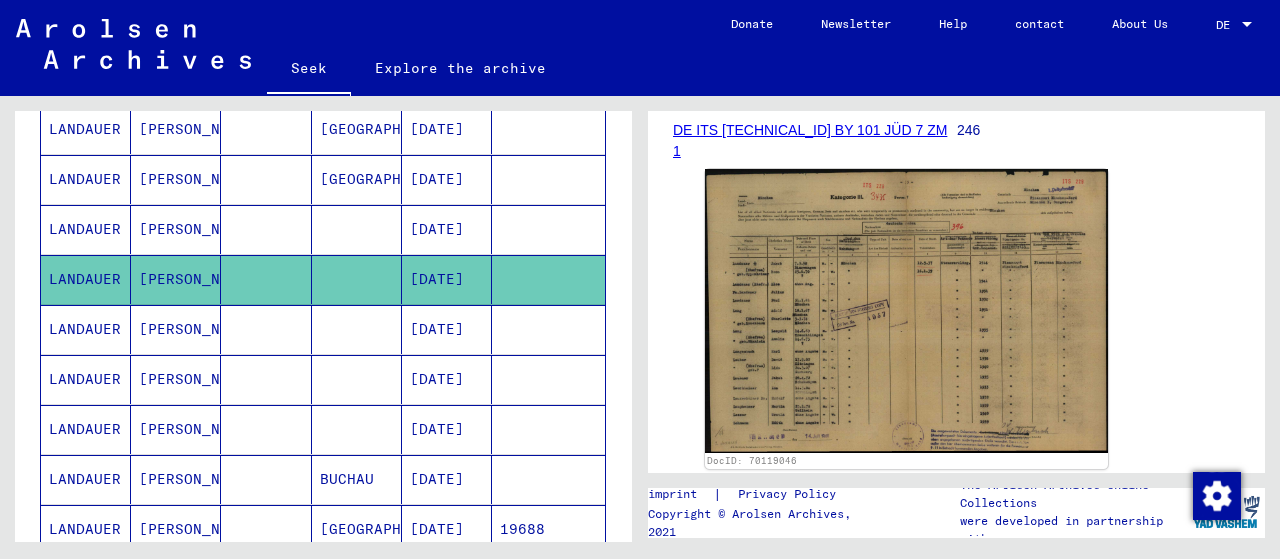 click on "[DATE]" at bounding box center [447, 379] 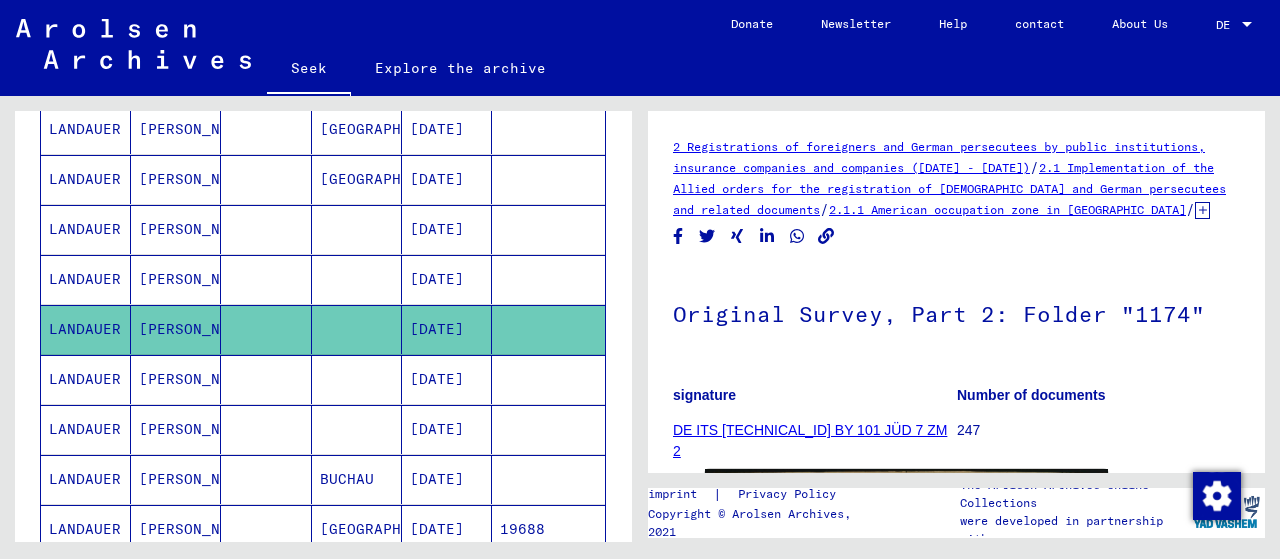 scroll, scrollTop: 0, scrollLeft: 0, axis: both 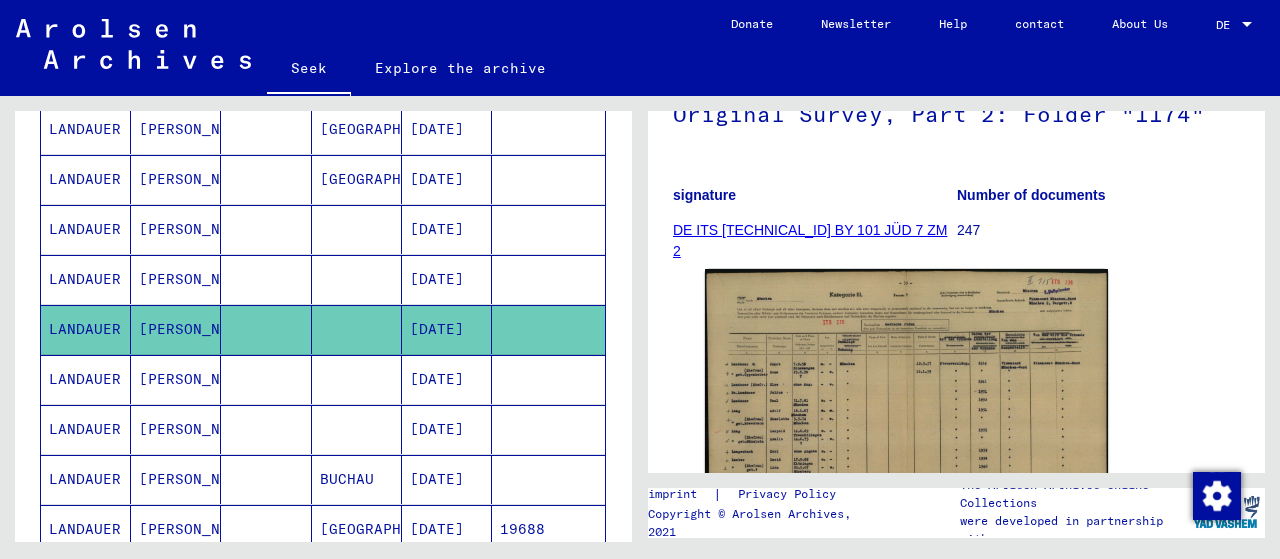 click on "[DATE]" at bounding box center (437, 429) 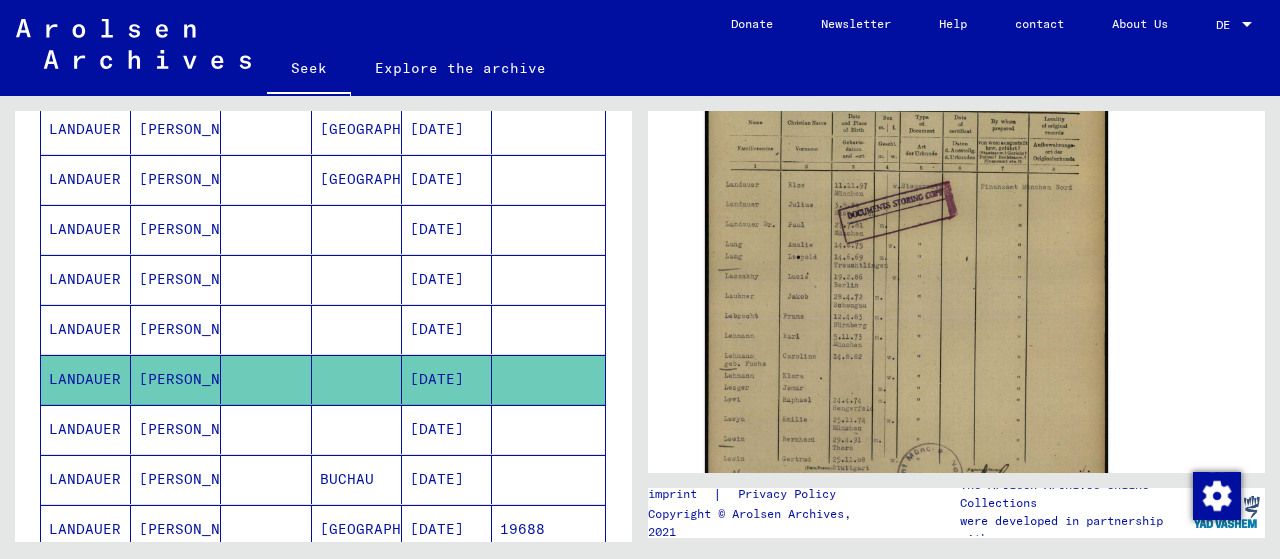 click on "[DATE]" at bounding box center [437, 479] 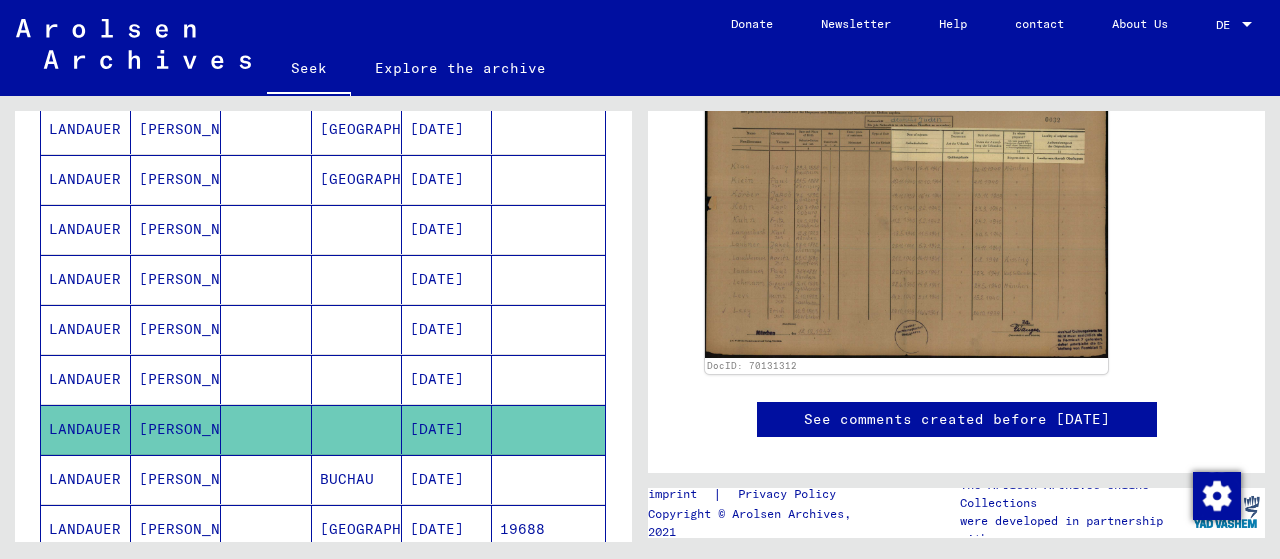 click on "[DATE]" at bounding box center (437, 529) 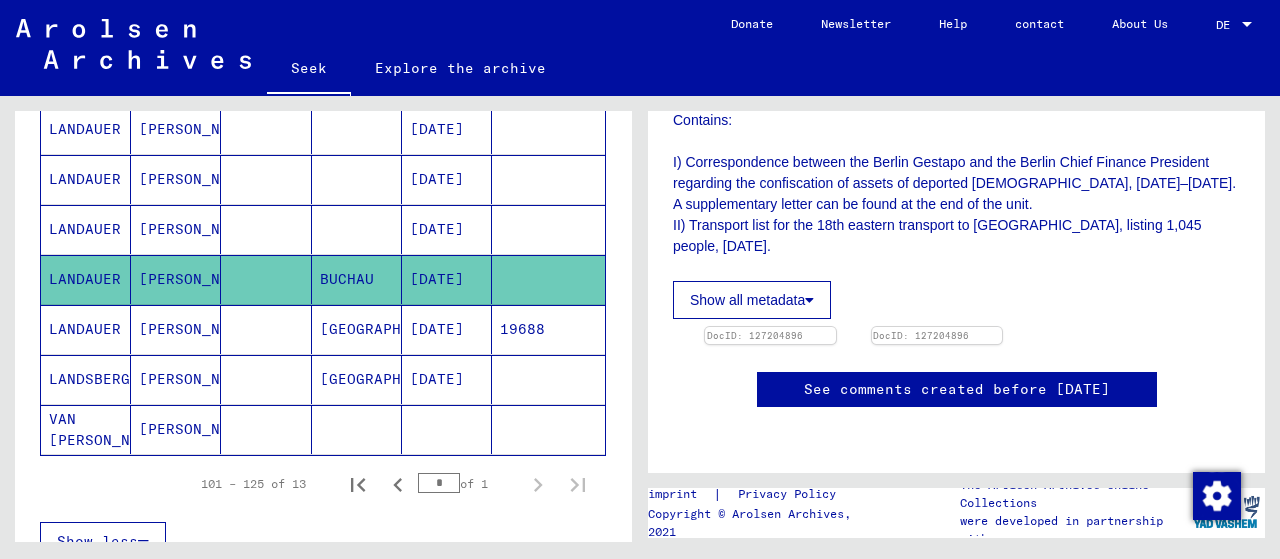 click on "[DATE]" at bounding box center [437, 379] 